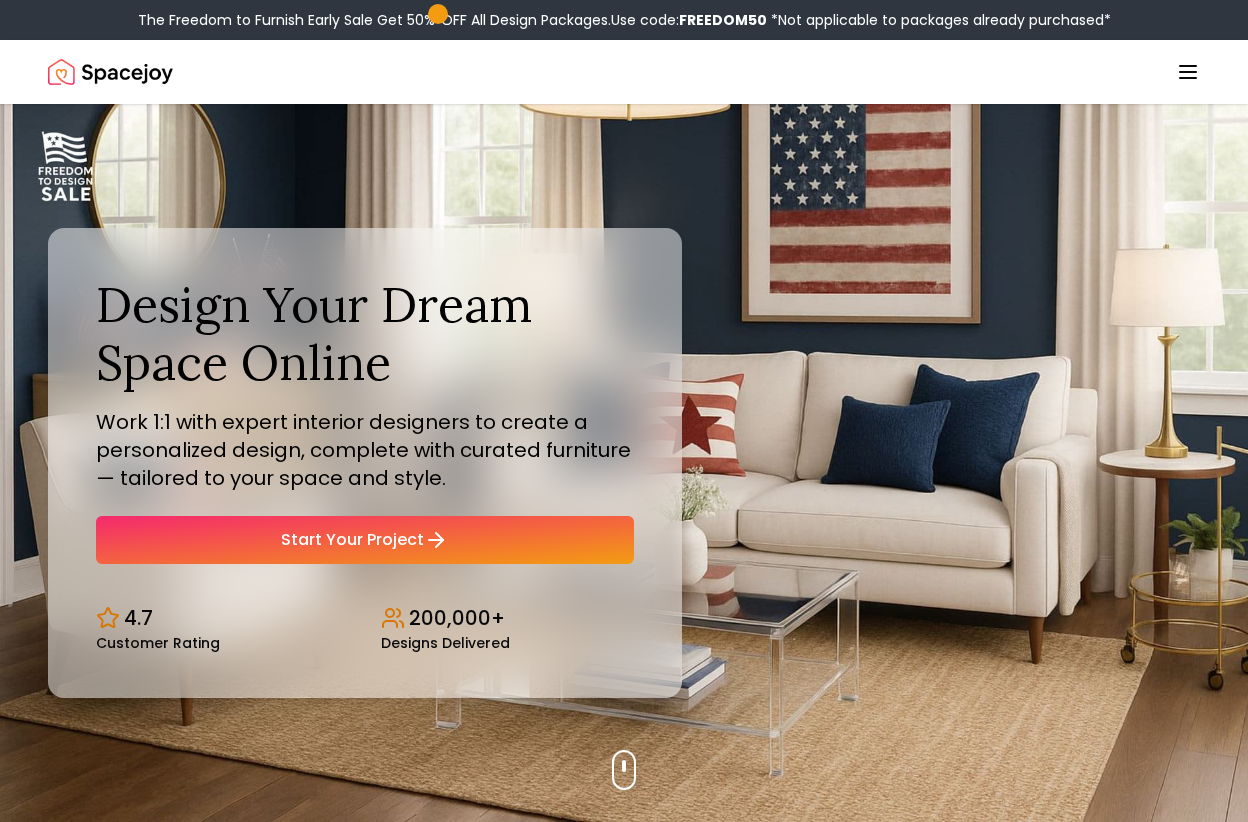 scroll, scrollTop: 0, scrollLeft: 0, axis: both 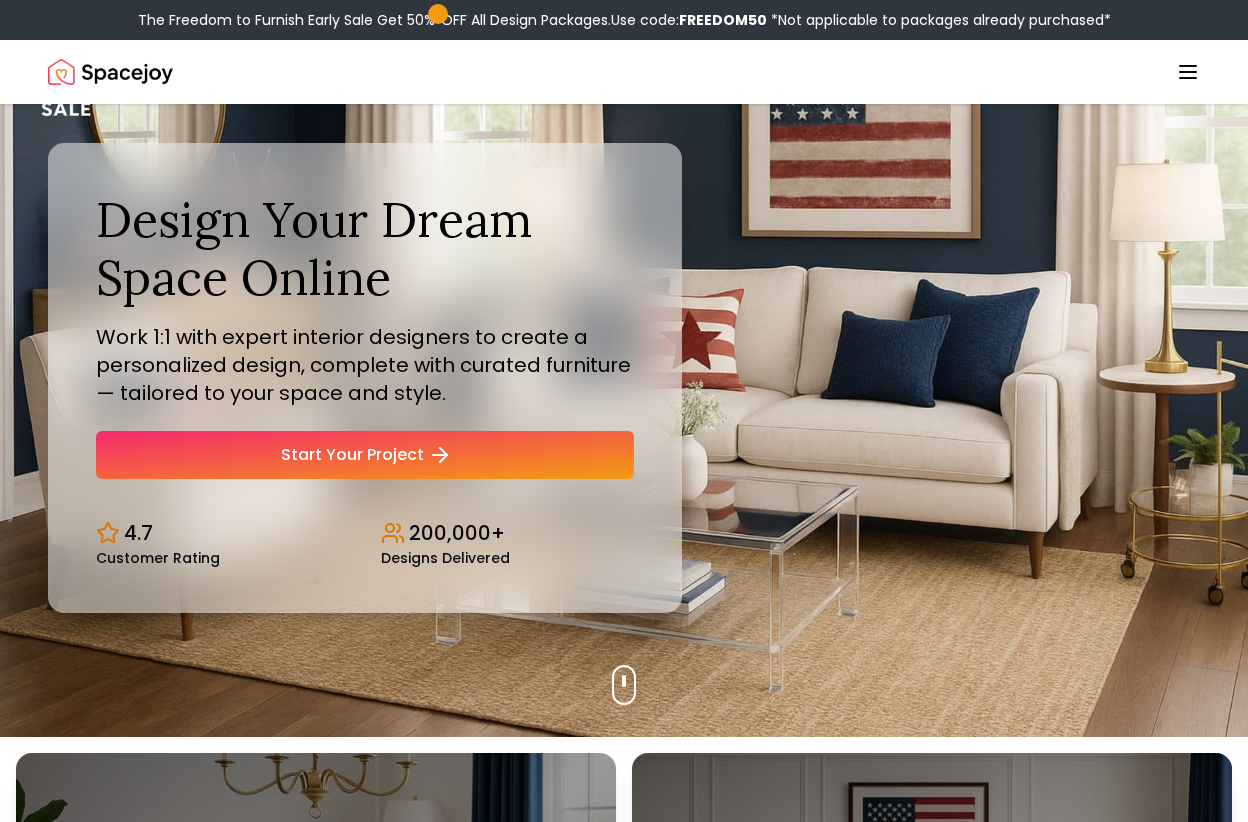 click on "Start Your Project" at bounding box center (365, 455) 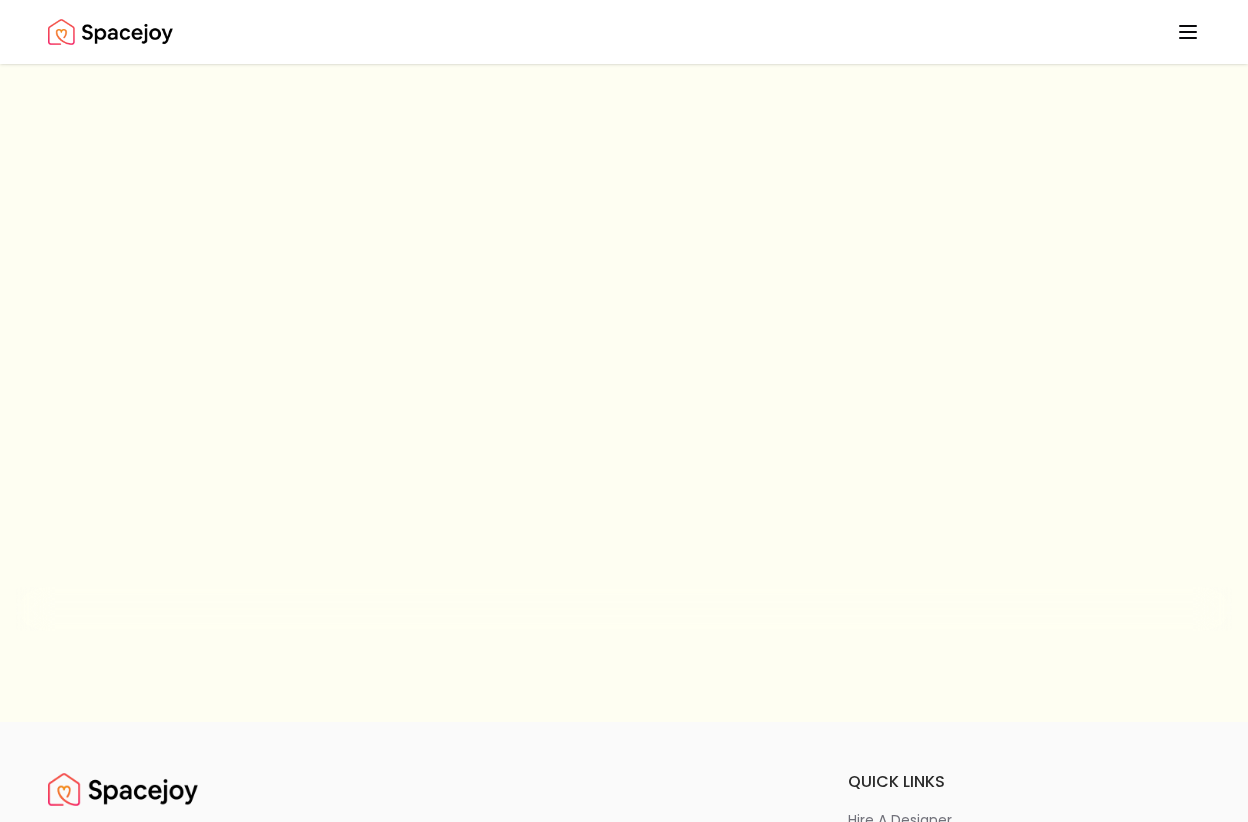 scroll, scrollTop: 0, scrollLeft: 0, axis: both 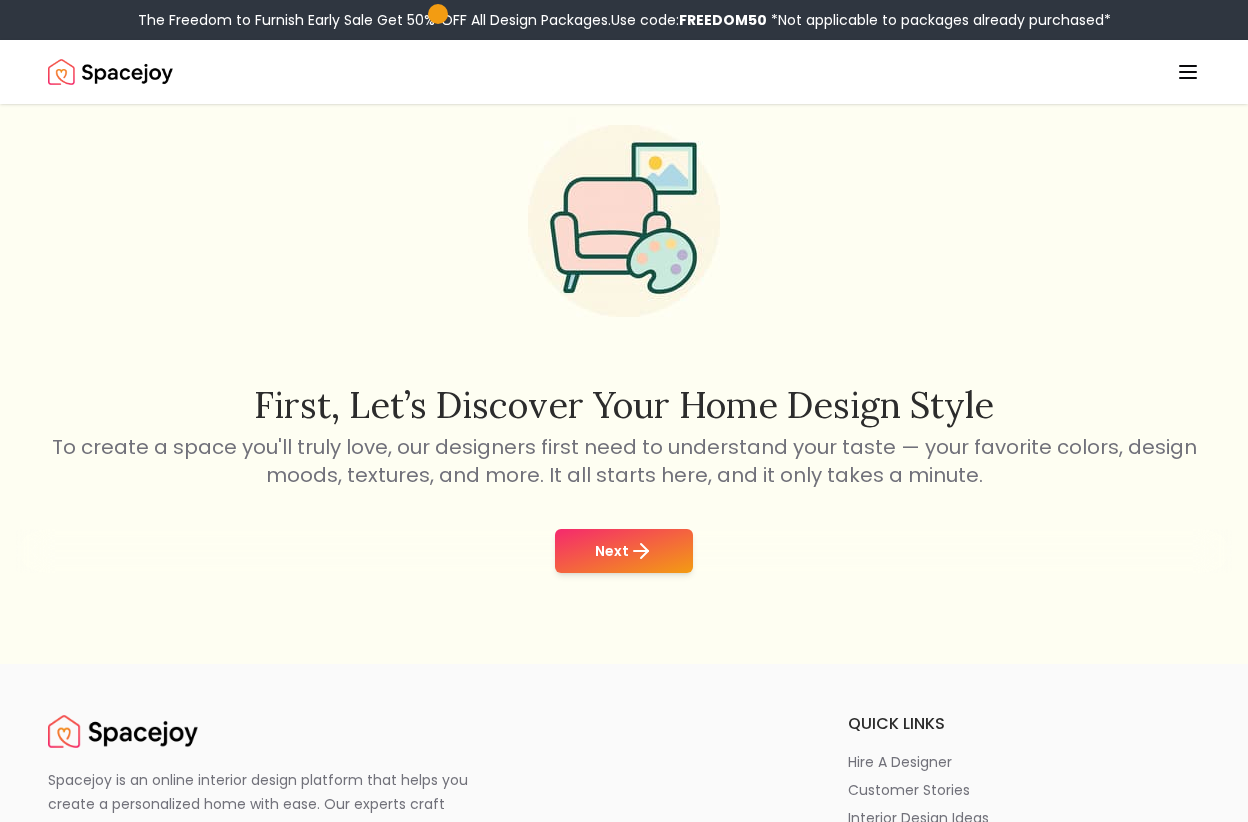 click on "Next" at bounding box center [624, 551] 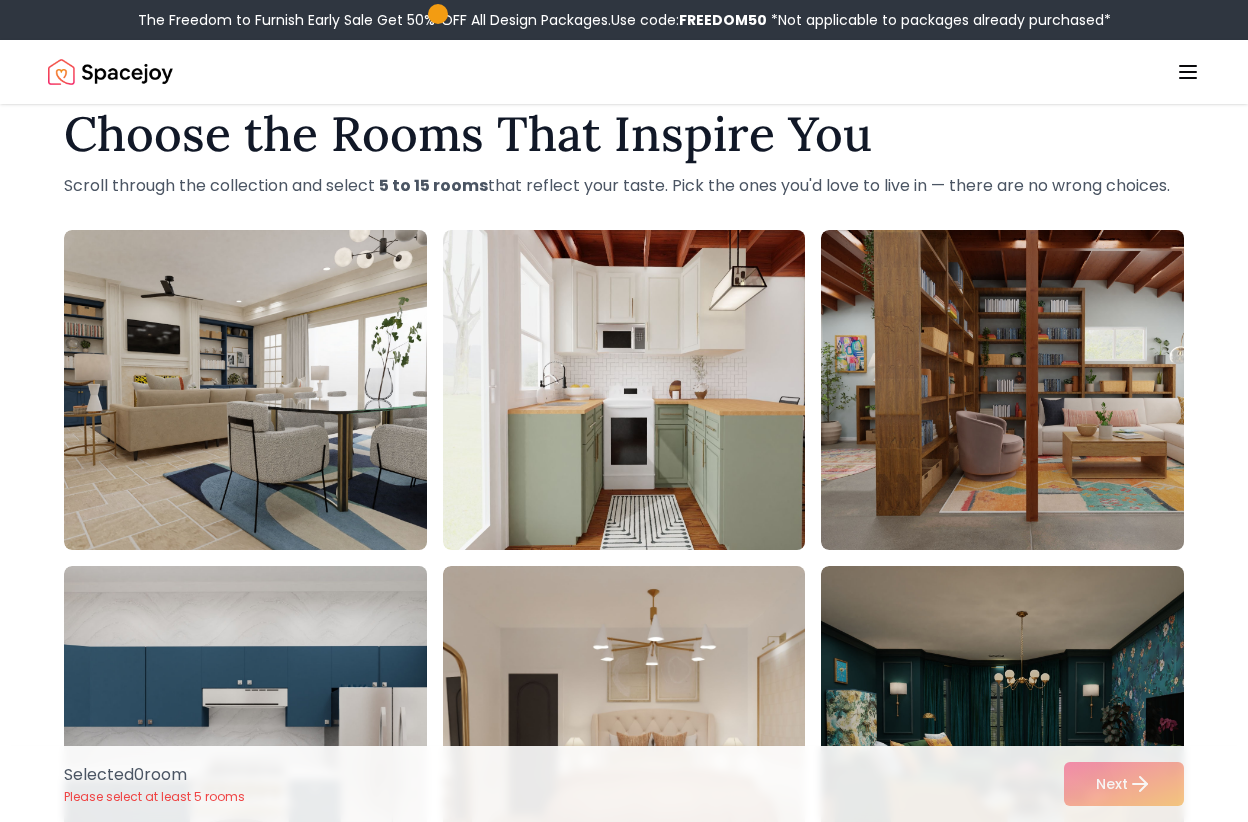 scroll, scrollTop: 0, scrollLeft: 0, axis: both 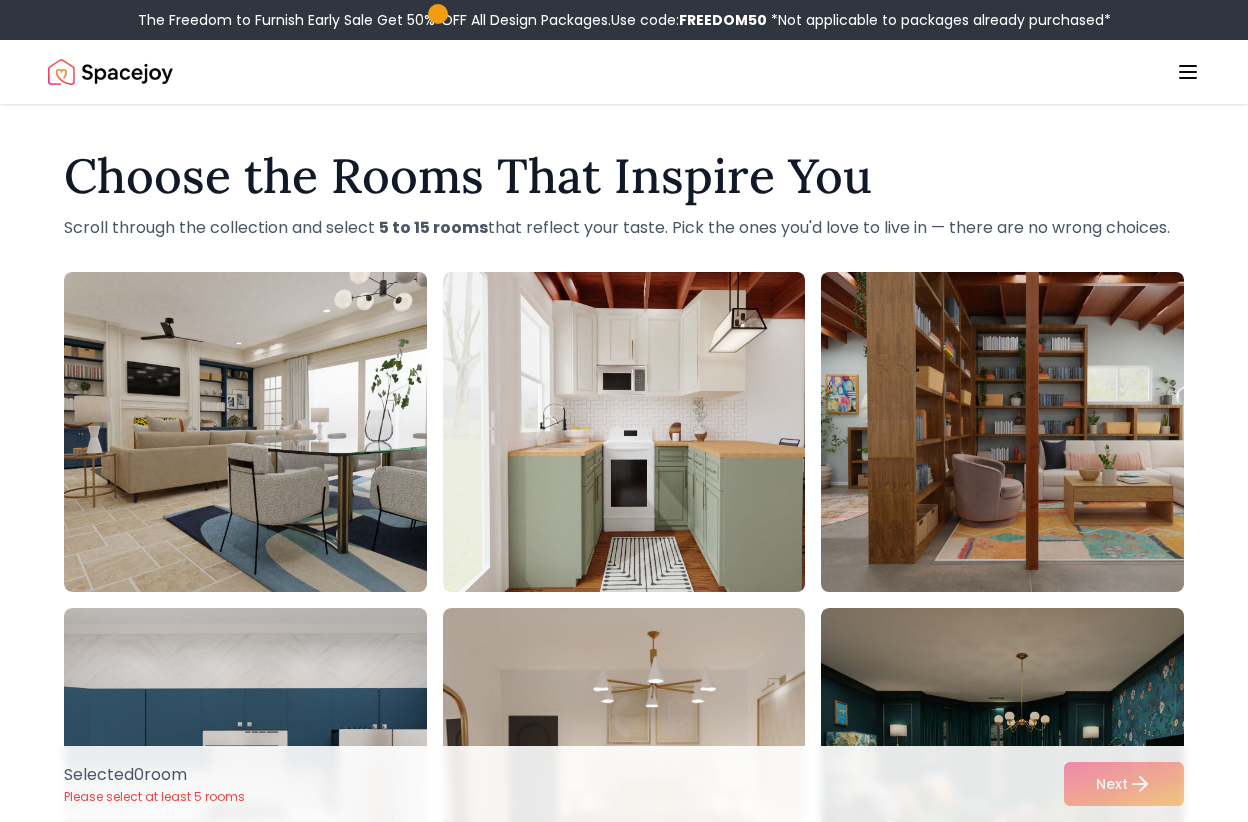 click at bounding box center (1021, 432) 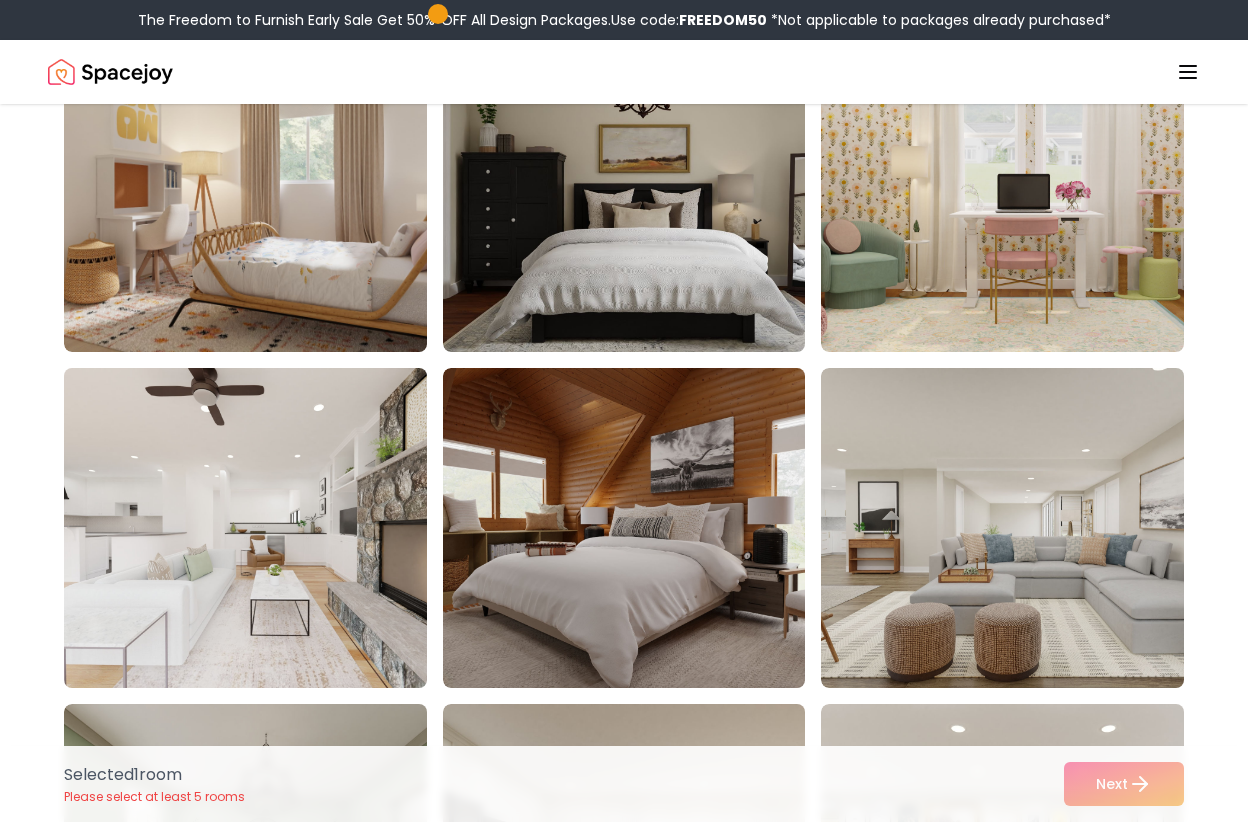 scroll, scrollTop: 3940, scrollLeft: 0, axis: vertical 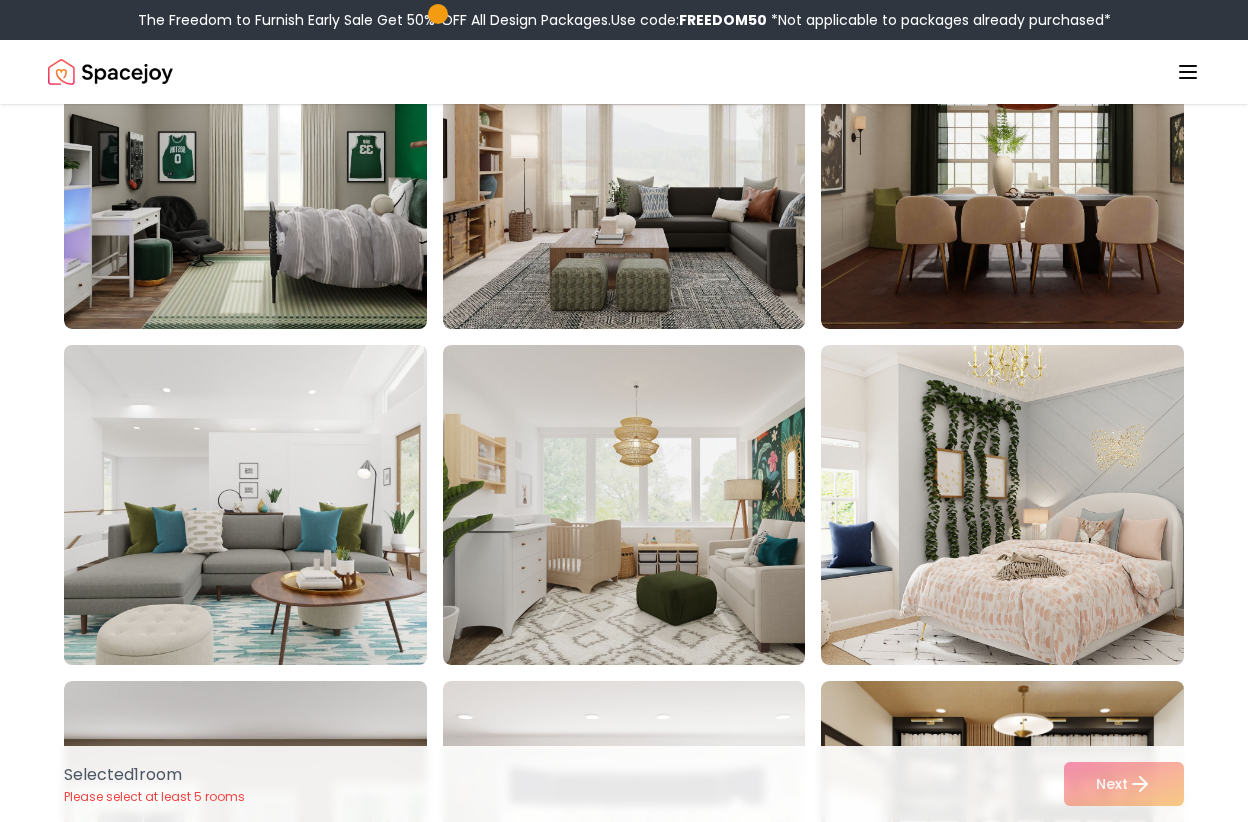 click at bounding box center (264, 505) 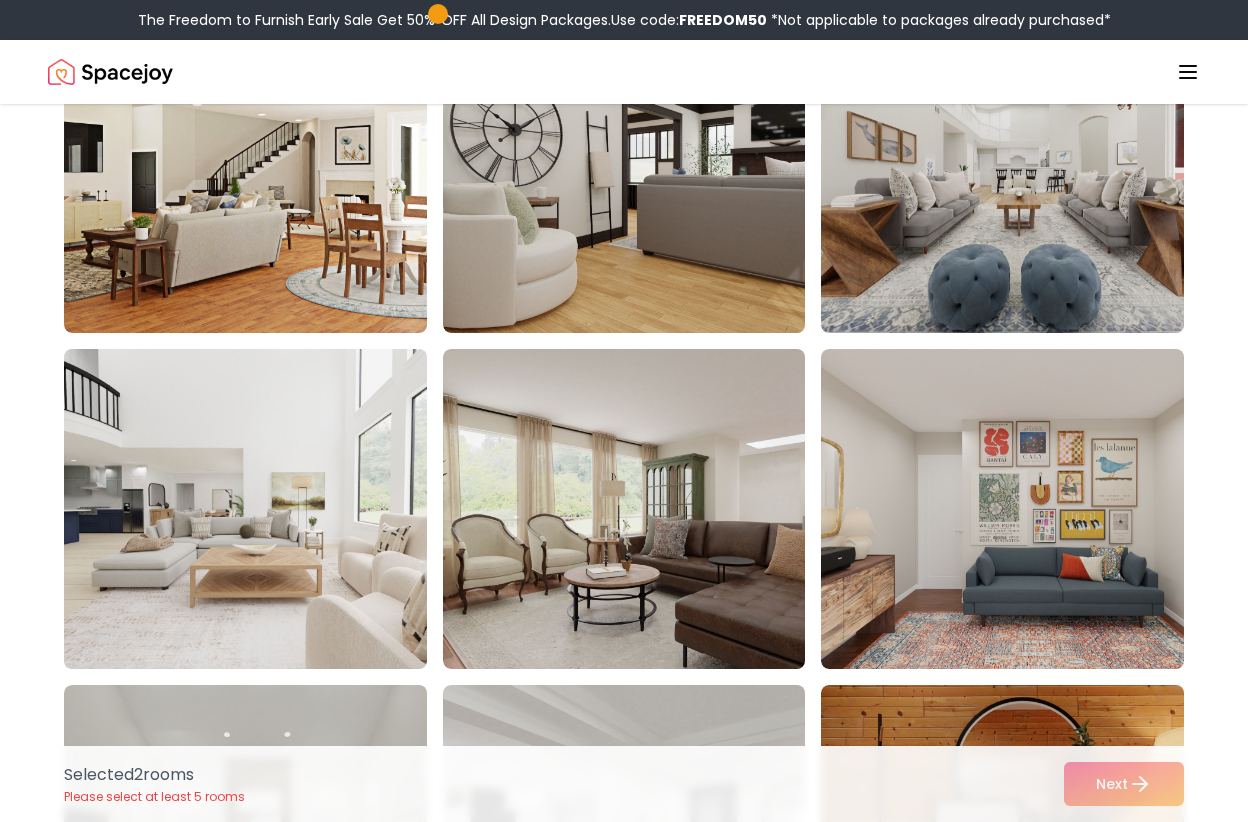 scroll, scrollTop: 7338, scrollLeft: 0, axis: vertical 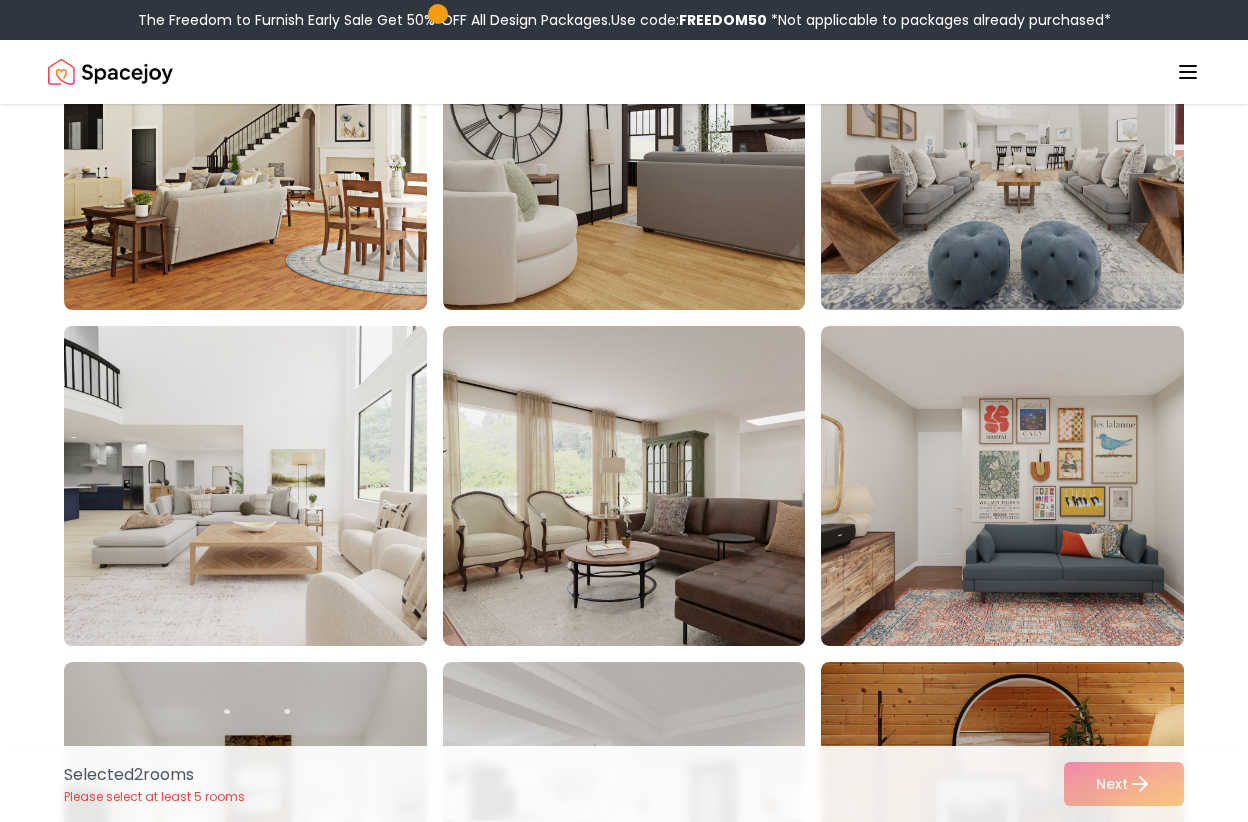 click at bounding box center [264, 486] 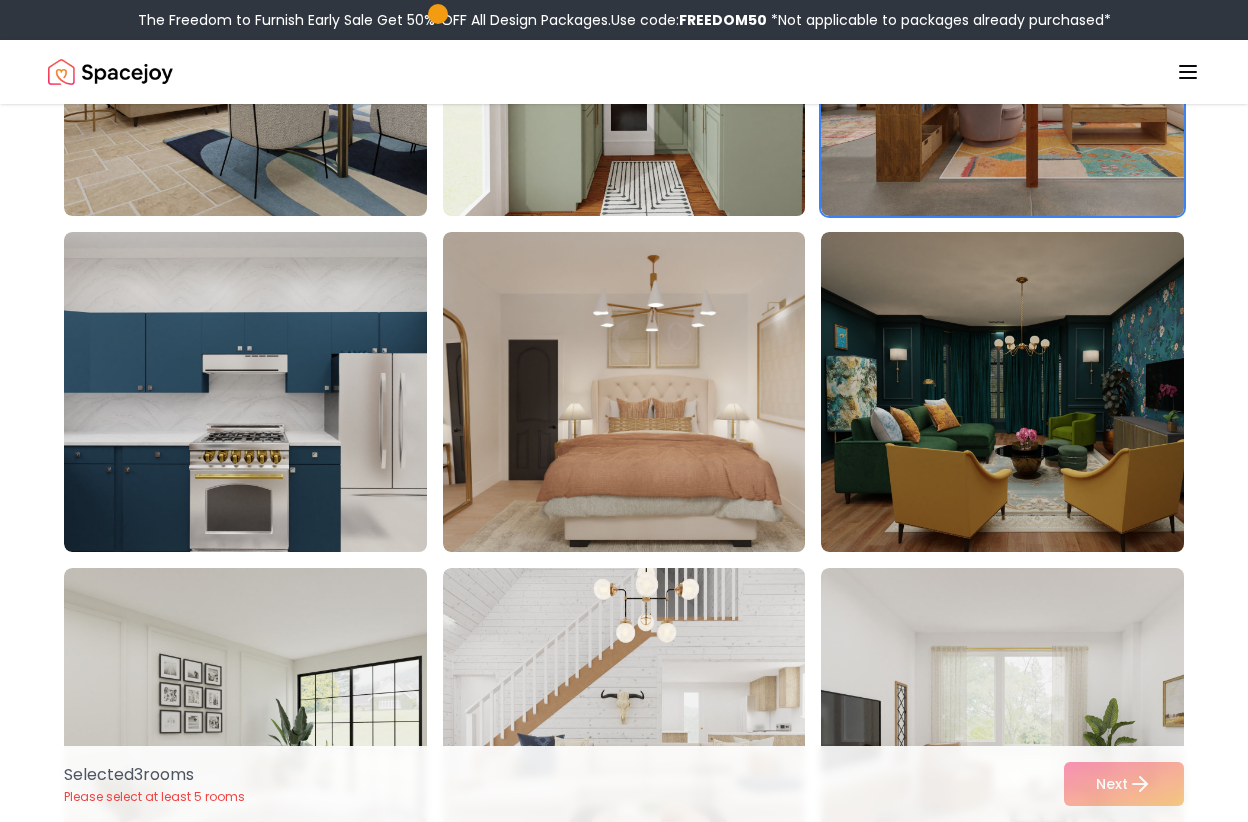 scroll, scrollTop: 375, scrollLeft: 0, axis: vertical 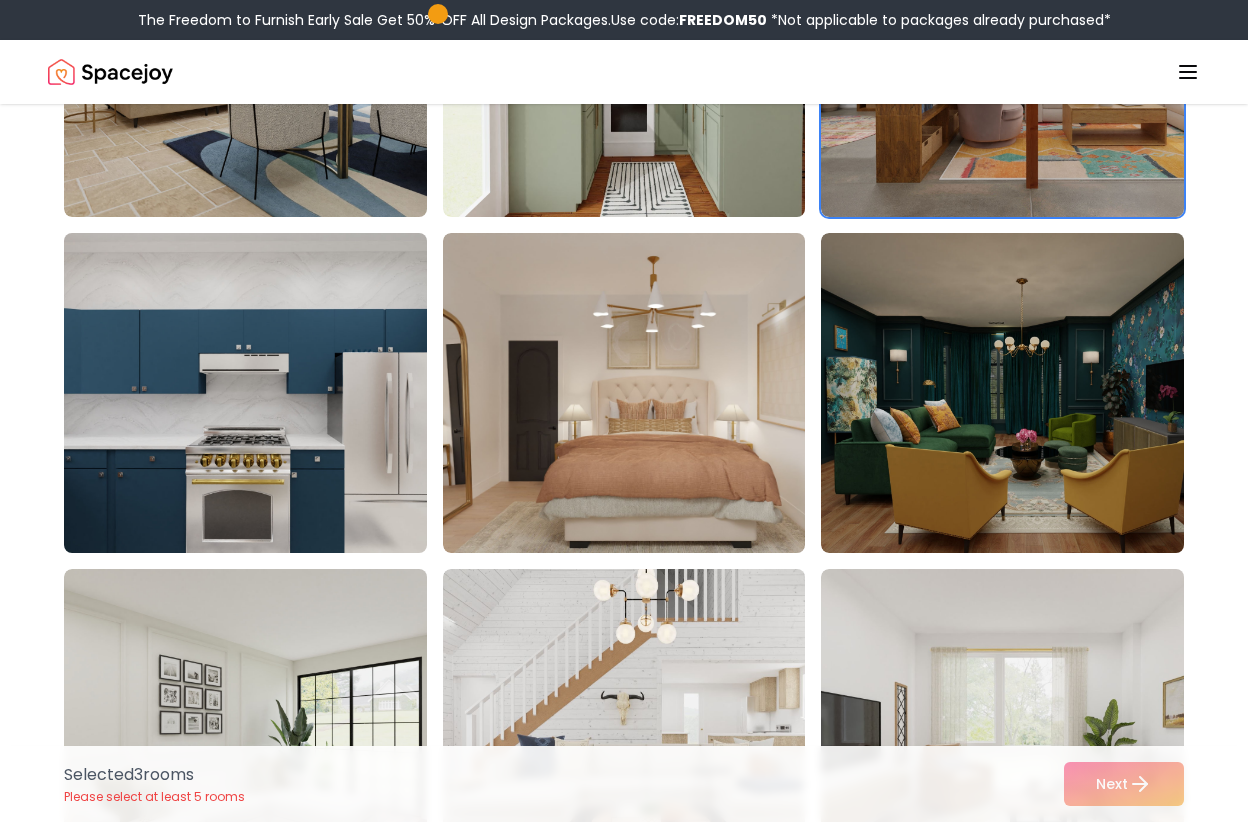 click at bounding box center [264, 393] 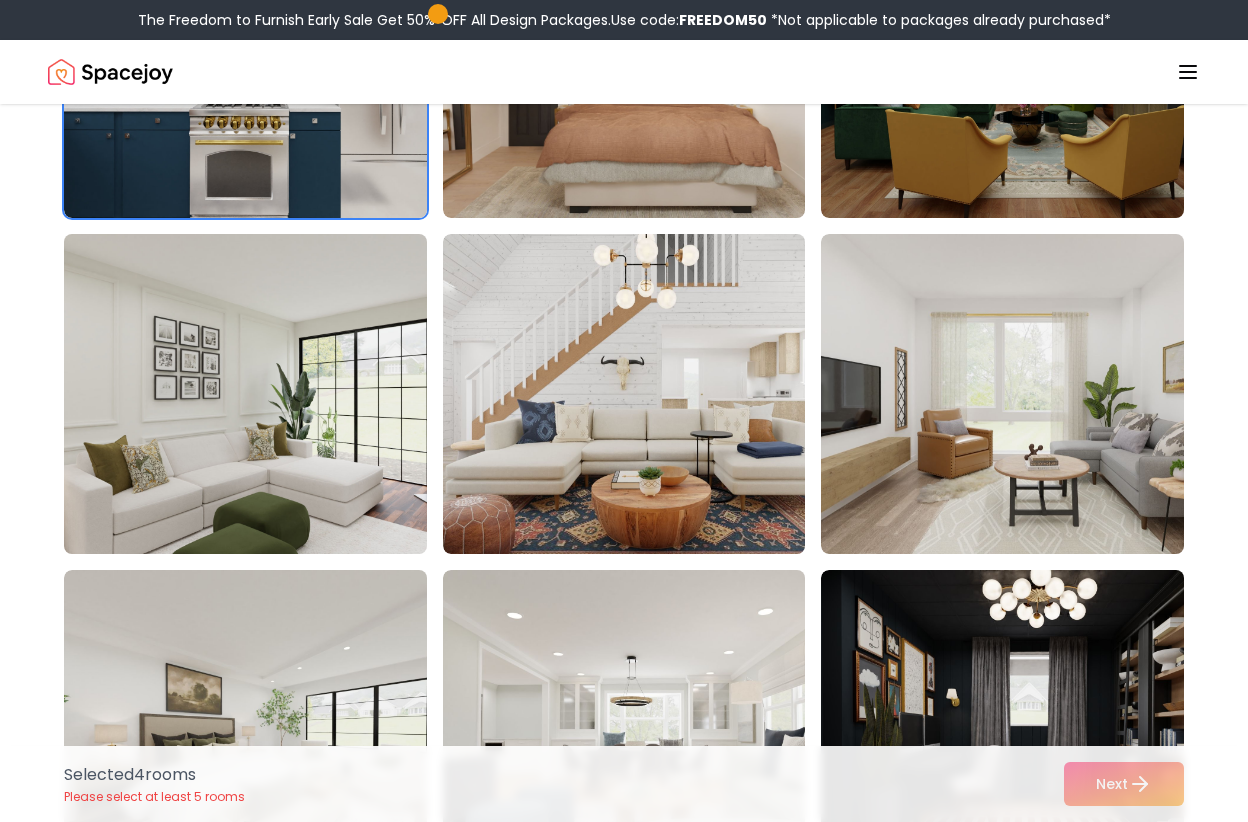 scroll, scrollTop: 731, scrollLeft: 0, axis: vertical 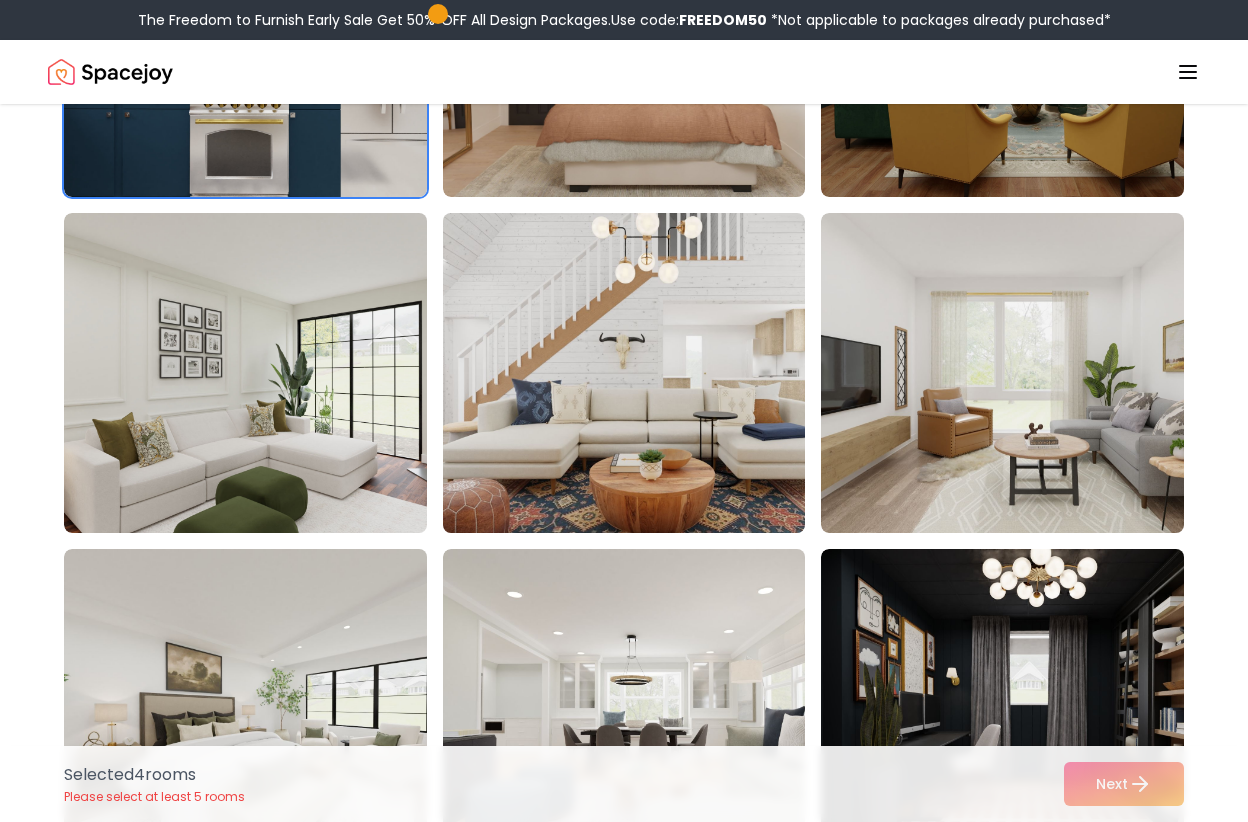 click at bounding box center [643, 373] 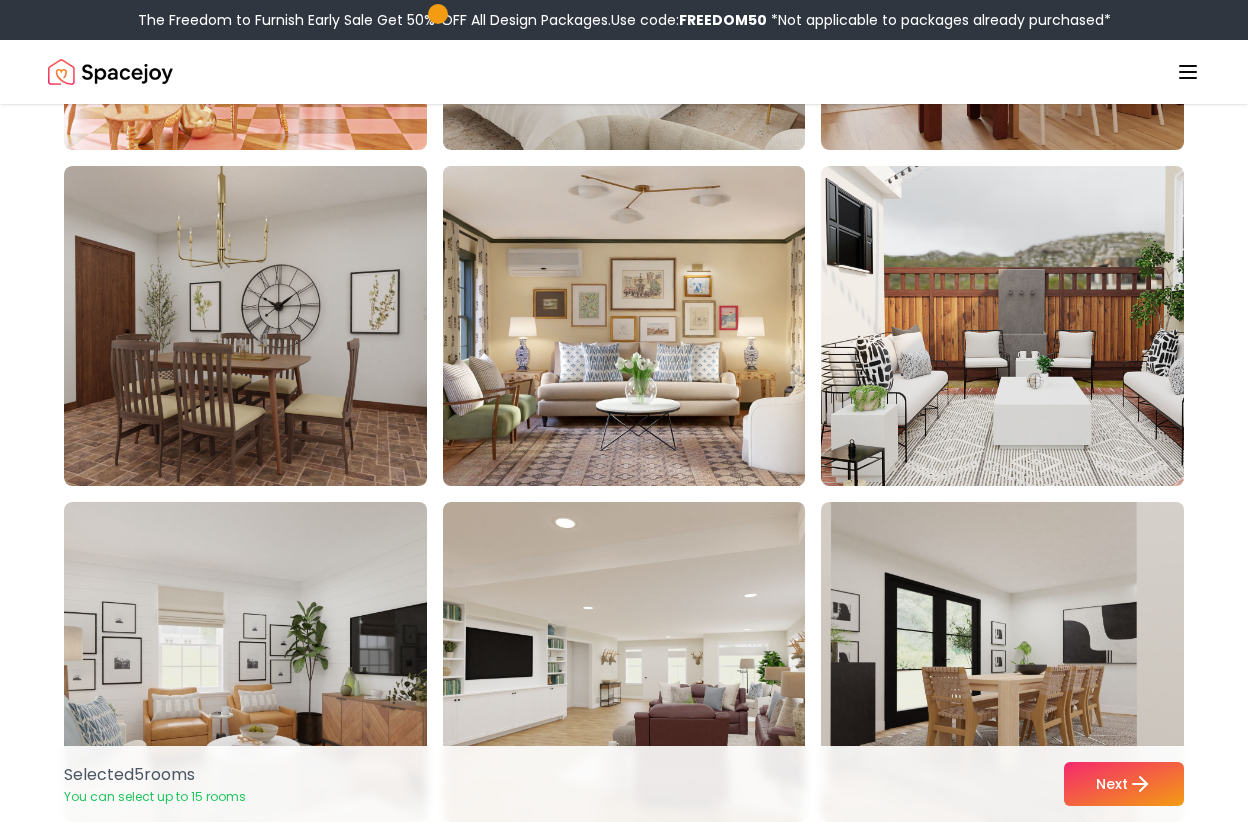 scroll, scrollTop: 1802, scrollLeft: 0, axis: vertical 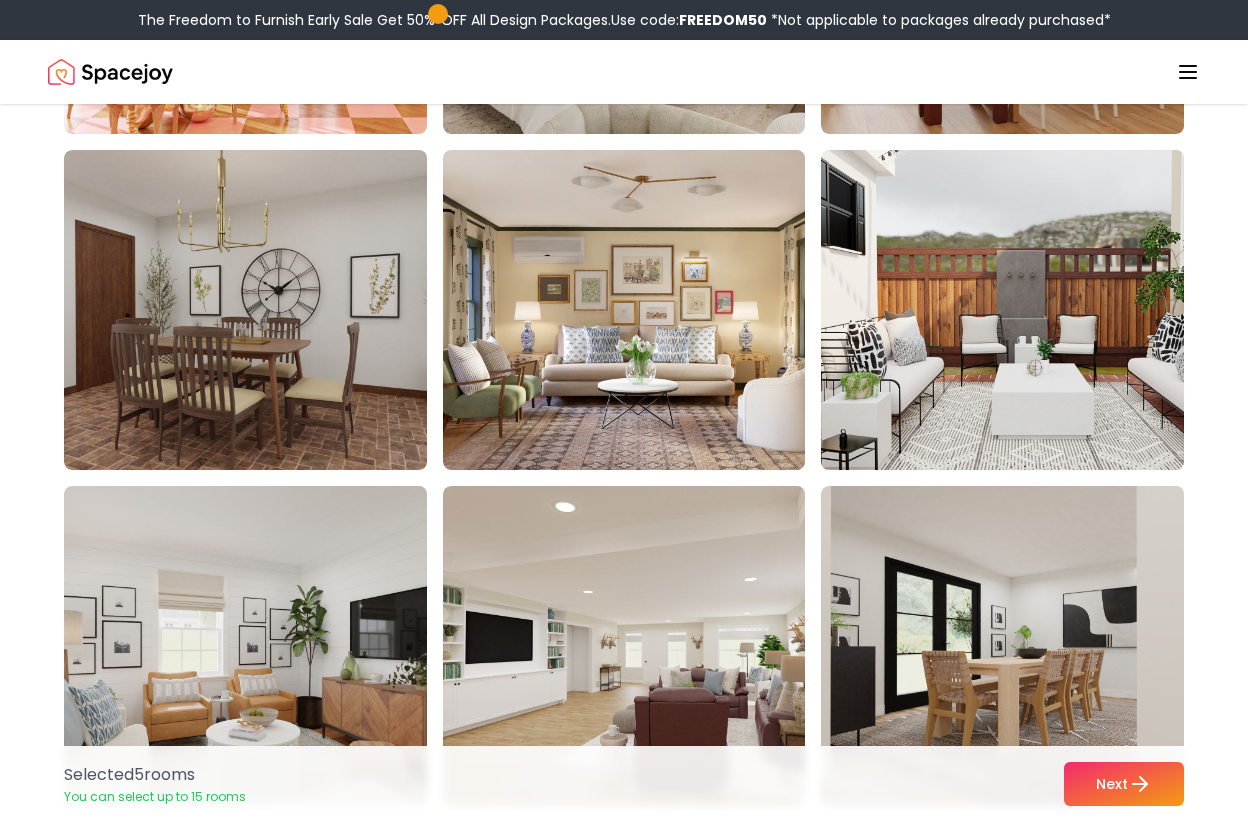 click at bounding box center (1021, 310) 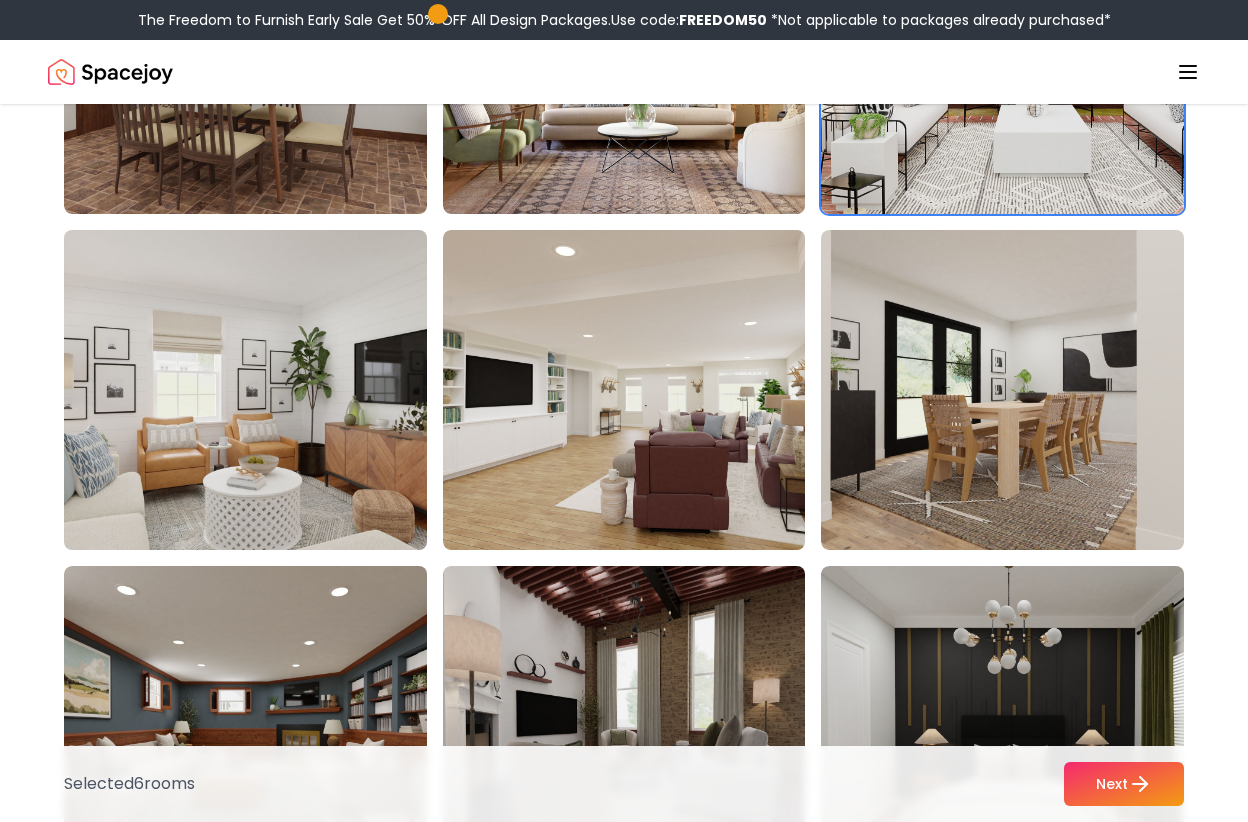 scroll, scrollTop: 2057, scrollLeft: 0, axis: vertical 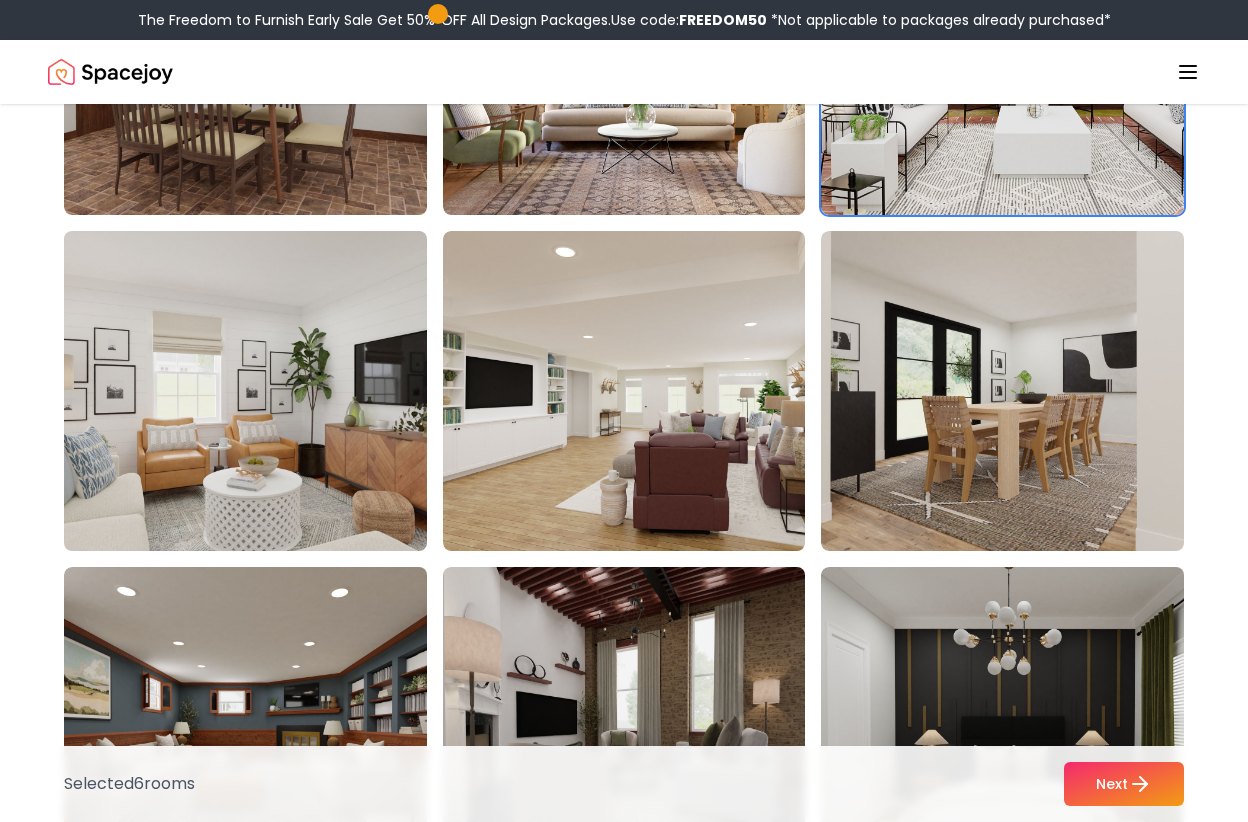 click at bounding box center (264, 391) 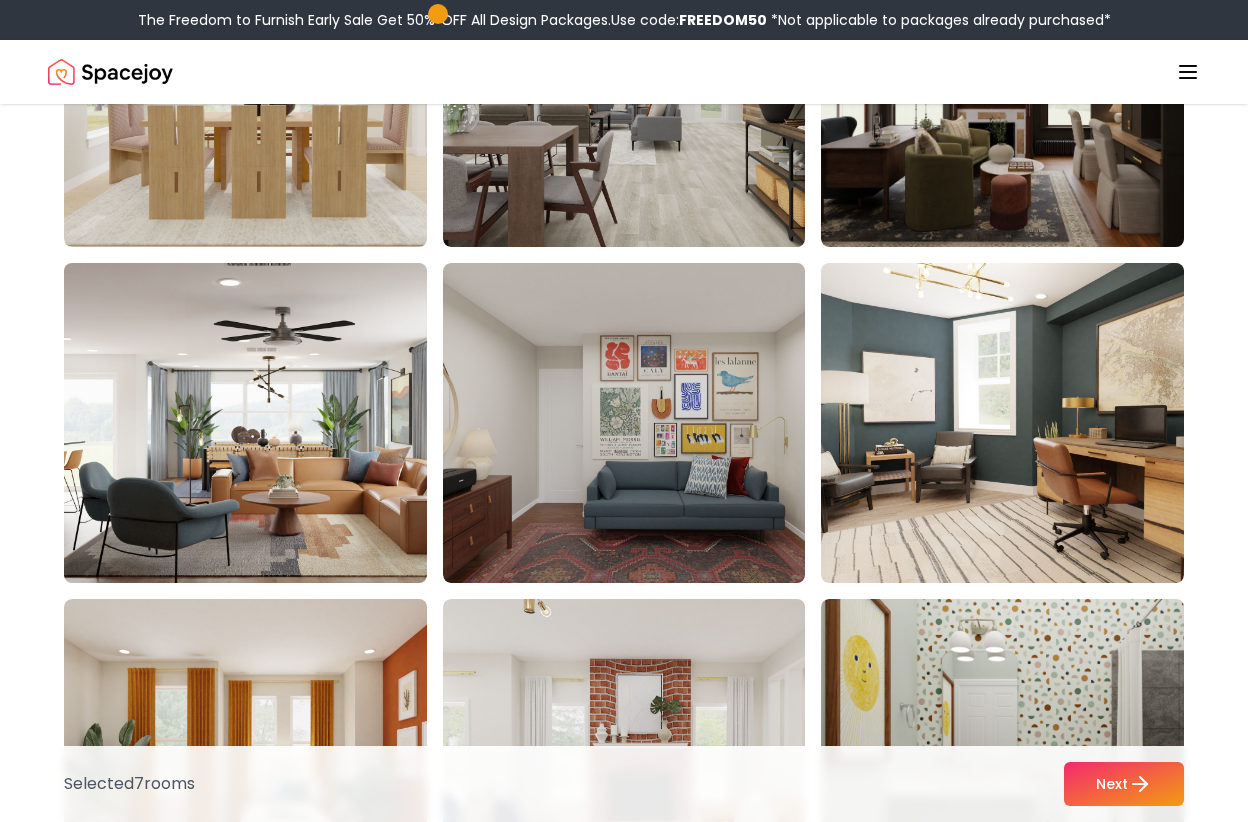 scroll, scrollTop: 3034, scrollLeft: 0, axis: vertical 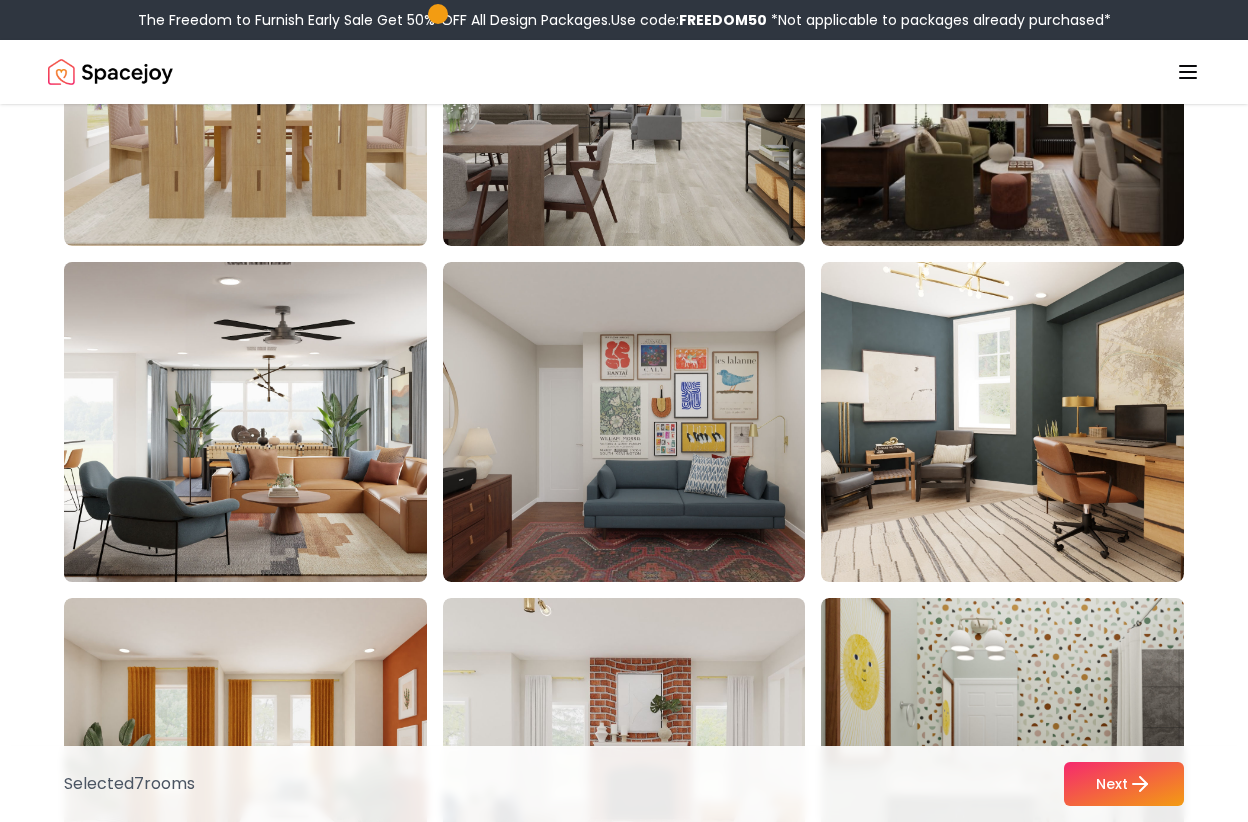 click at bounding box center [264, 422] 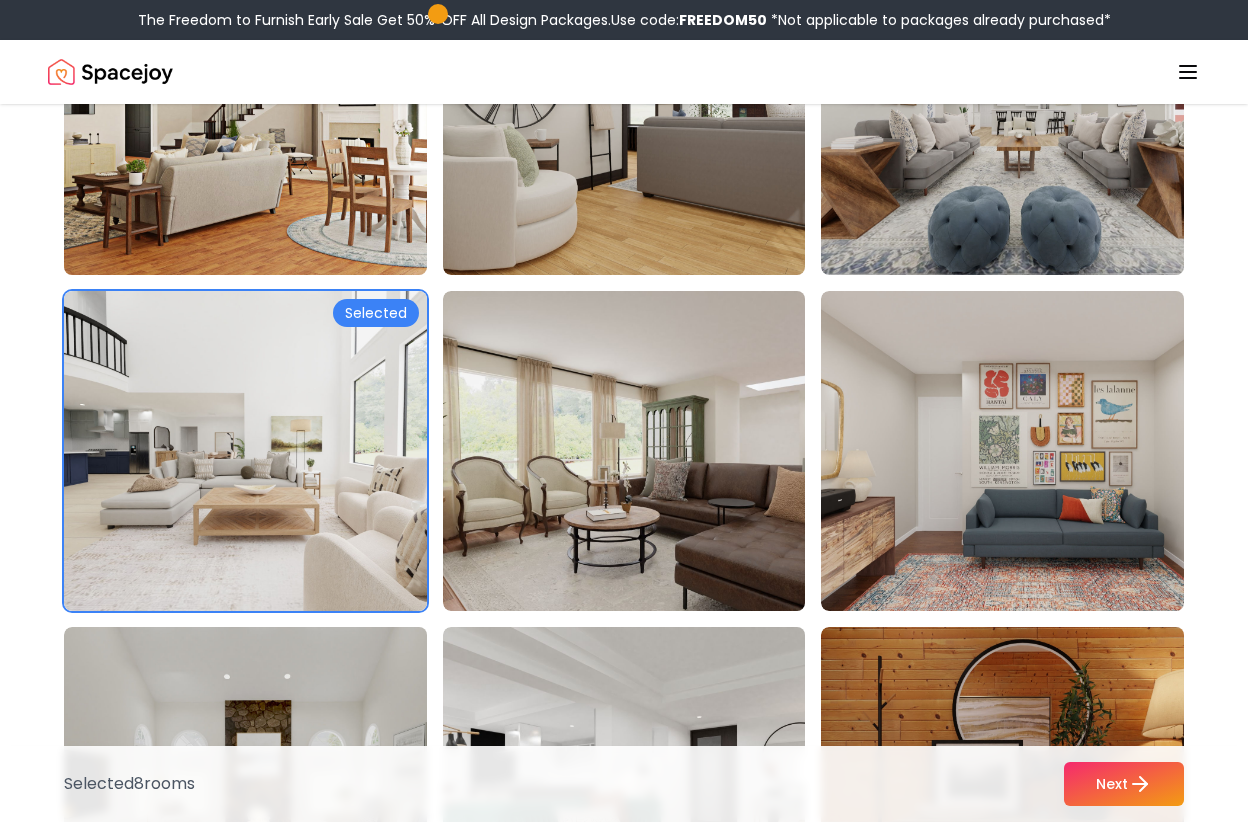 scroll, scrollTop: 7371, scrollLeft: 0, axis: vertical 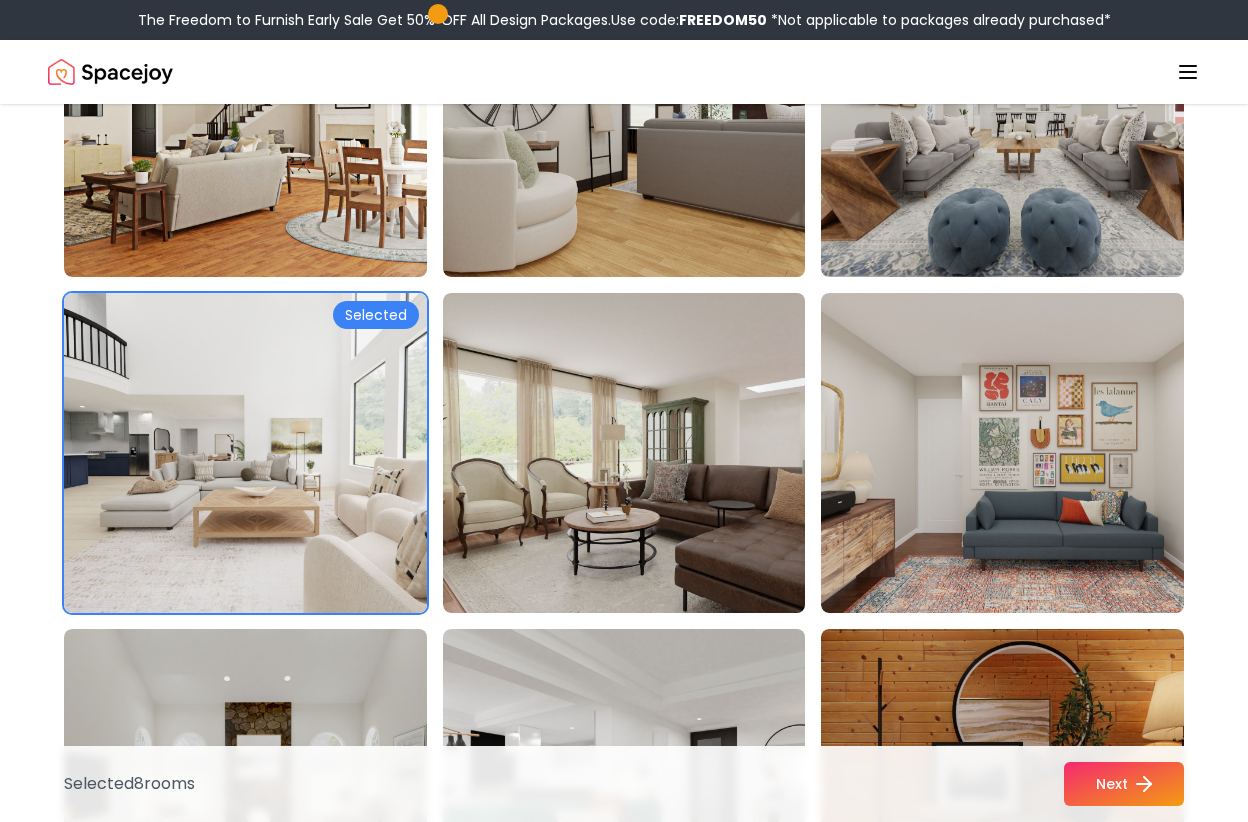 click on "Next" at bounding box center (1124, 784) 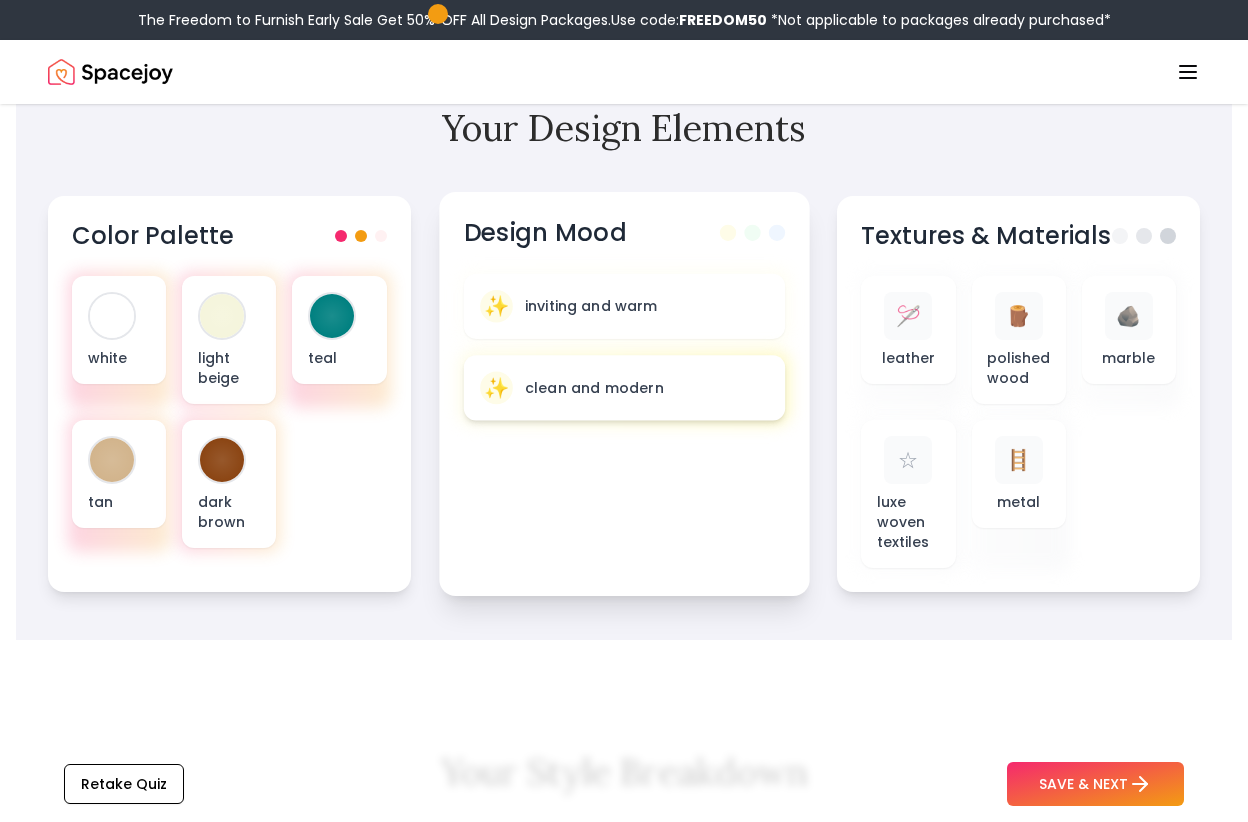scroll, scrollTop: 688, scrollLeft: 0, axis: vertical 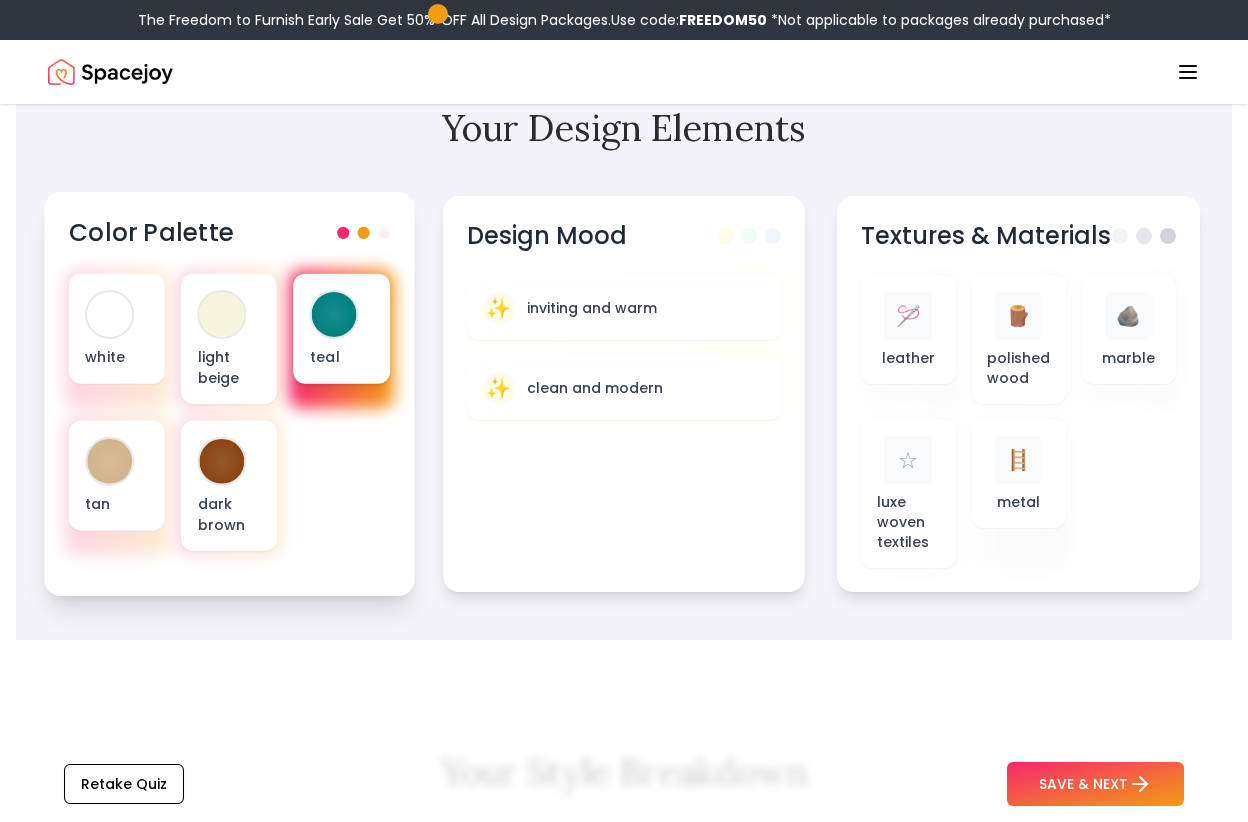 click at bounding box center (334, 314) 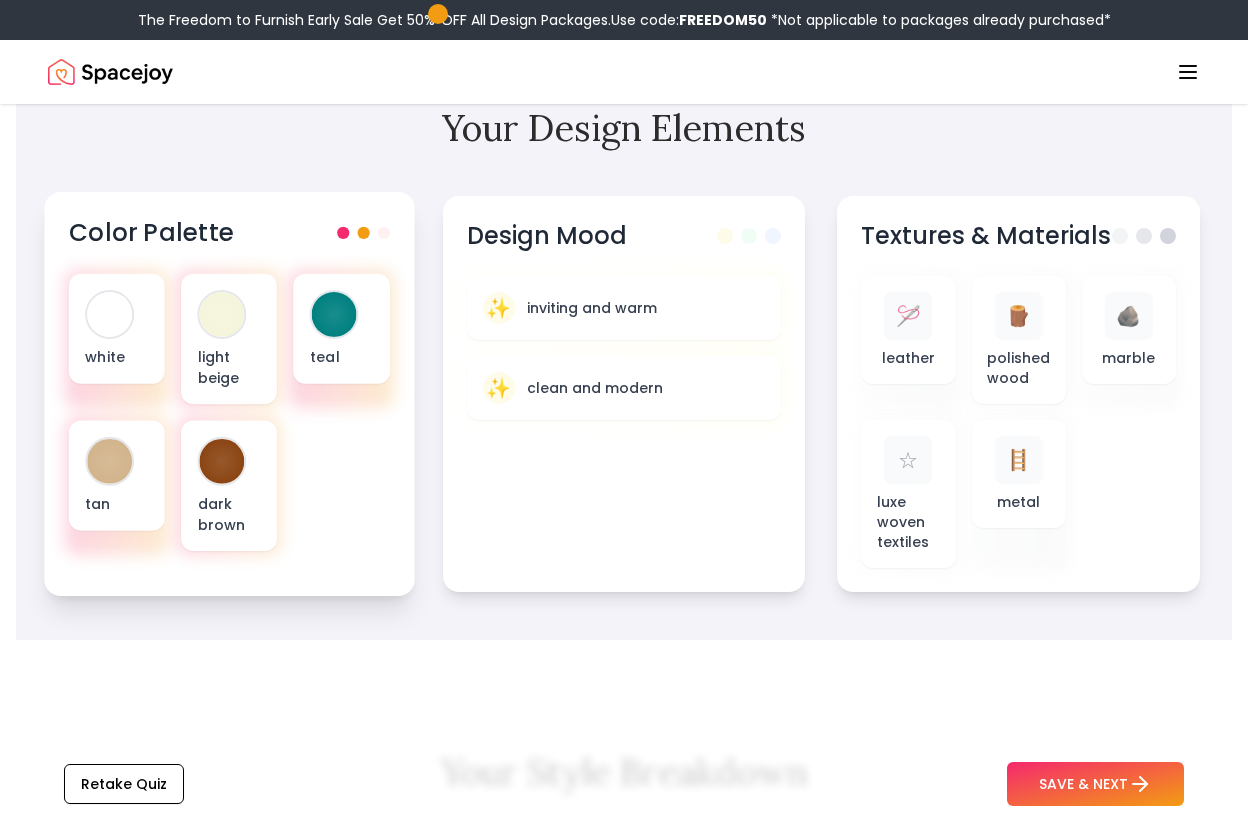 click at bounding box center (384, 233) 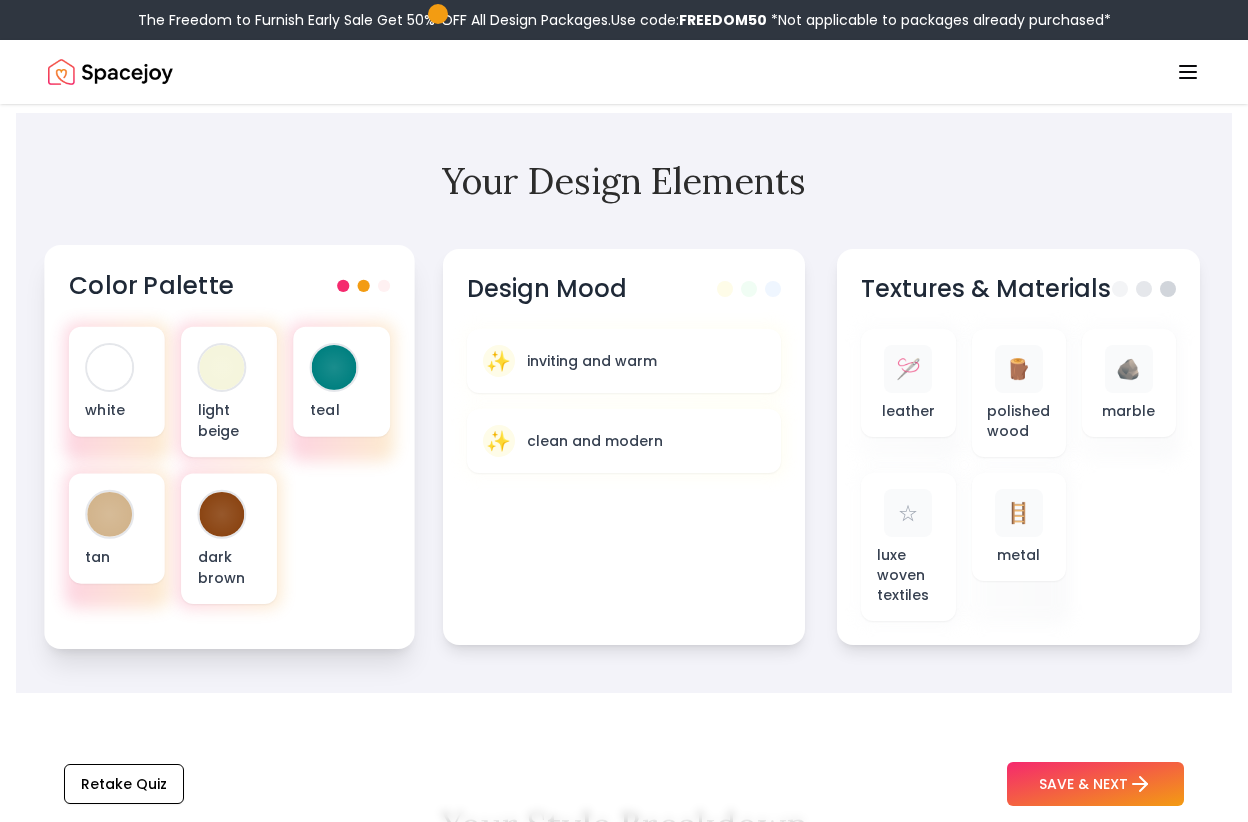 scroll, scrollTop: 636, scrollLeft: 0, axis: vertical 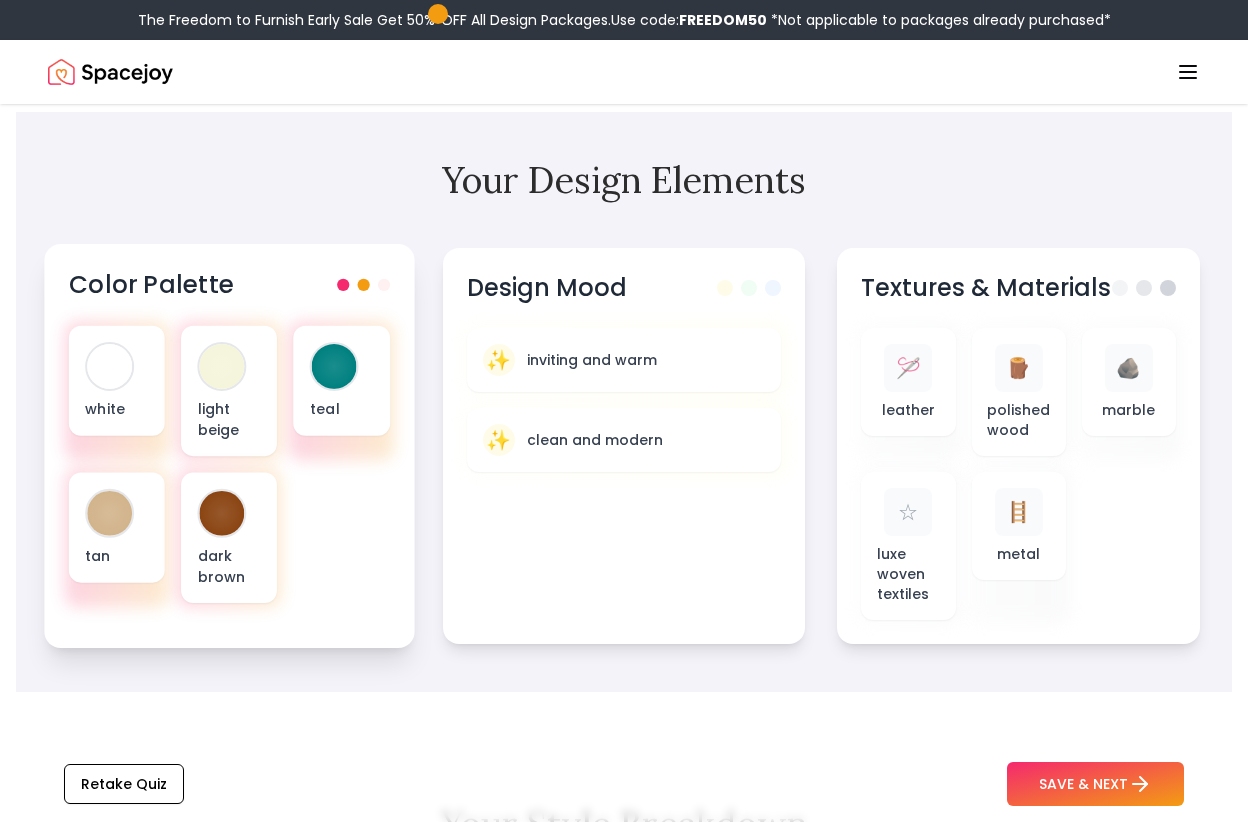 click at bounding box center [384, 285] 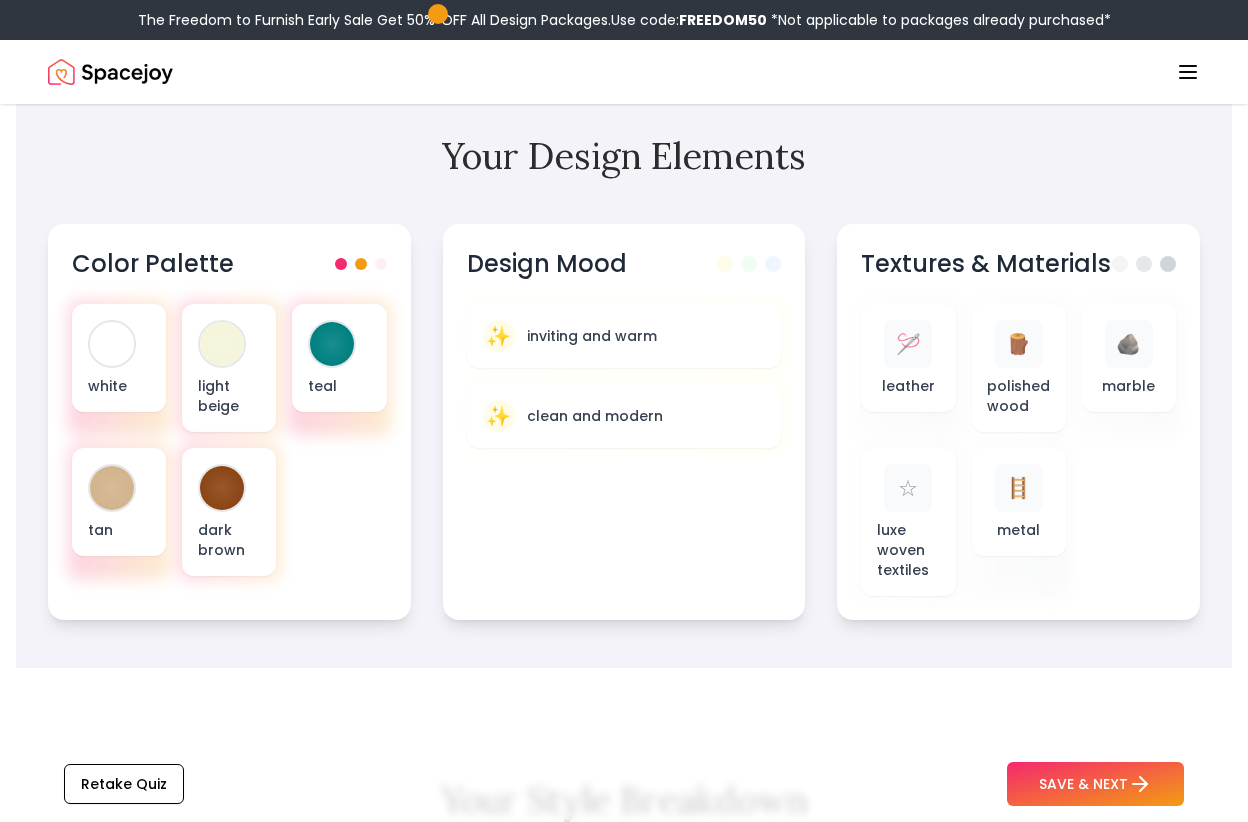 scroll, scrollTop: 668, scrollLeft: 0, axis: vertical 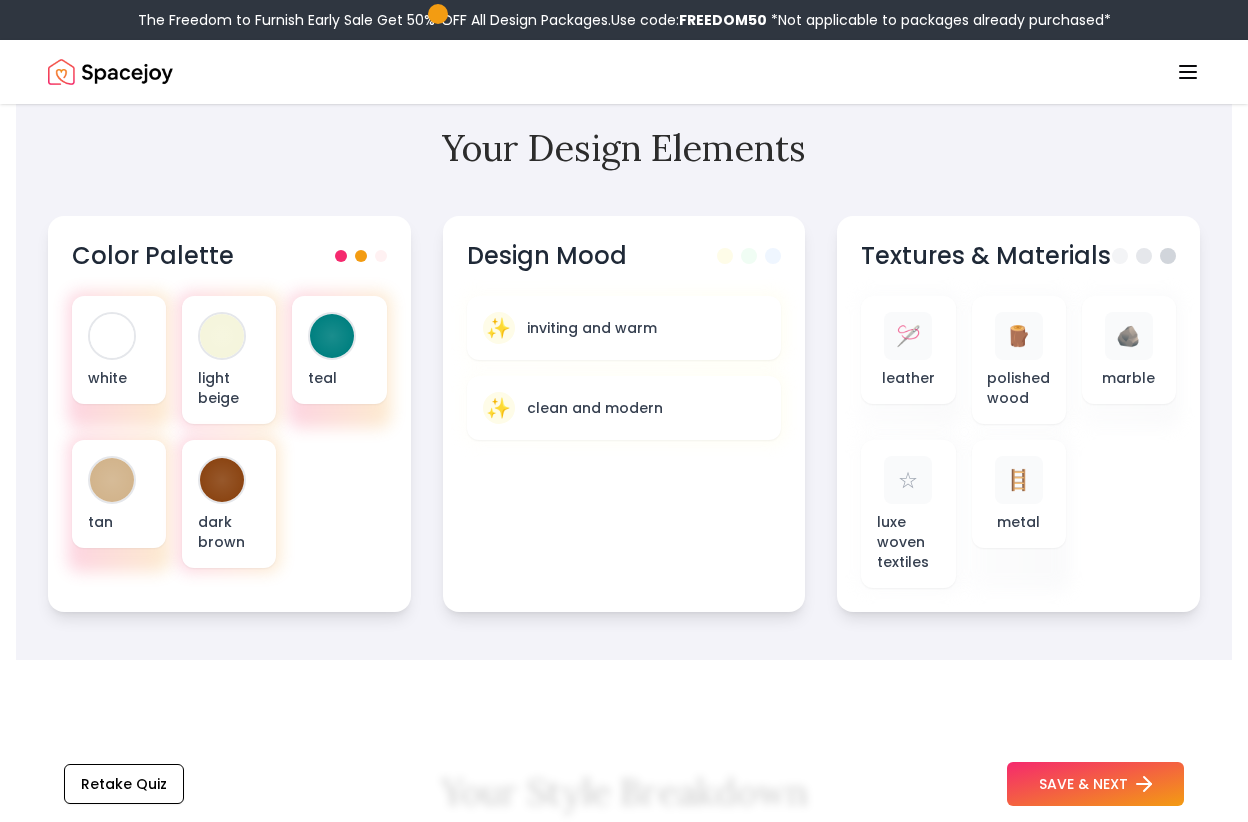click on "SAVE & NEXT" at bounding box center [1095, 784] 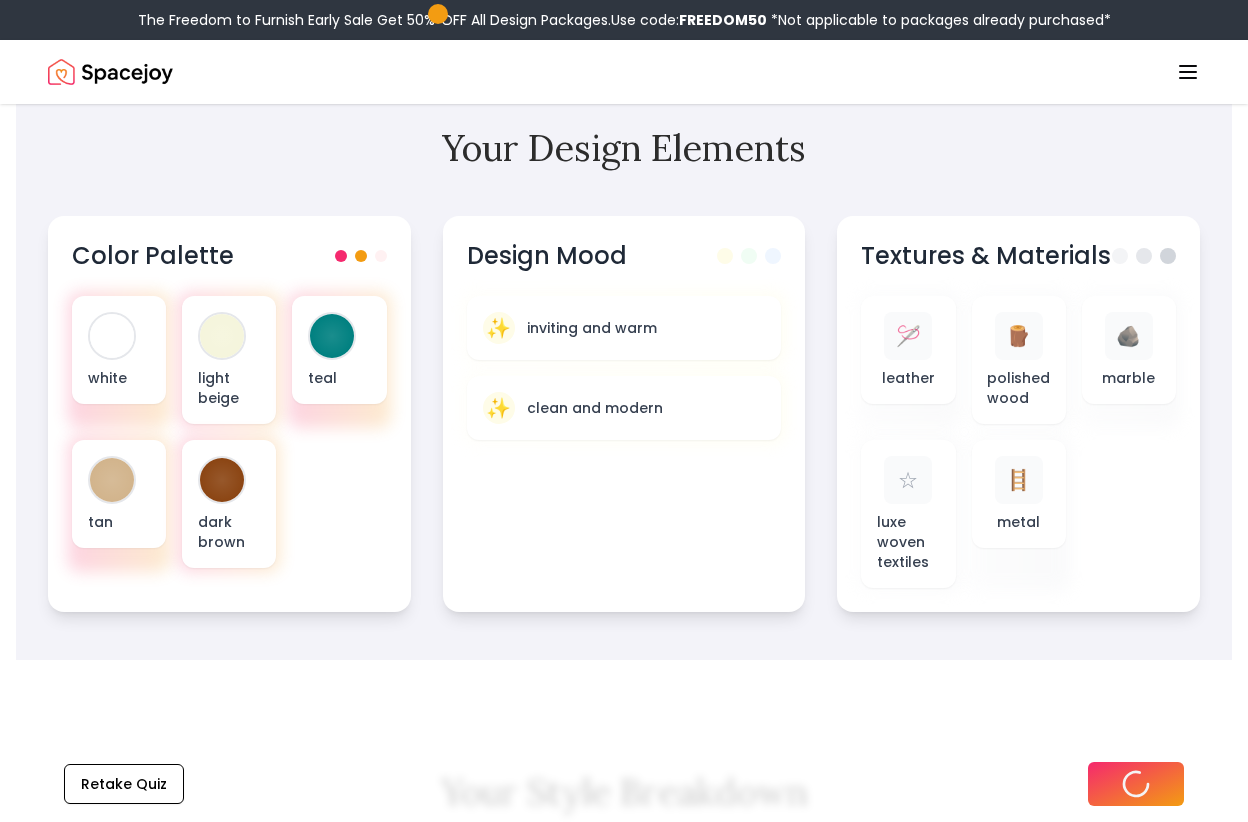 scroll, scrollTop: 0, scrollLeft: 0, axis: both 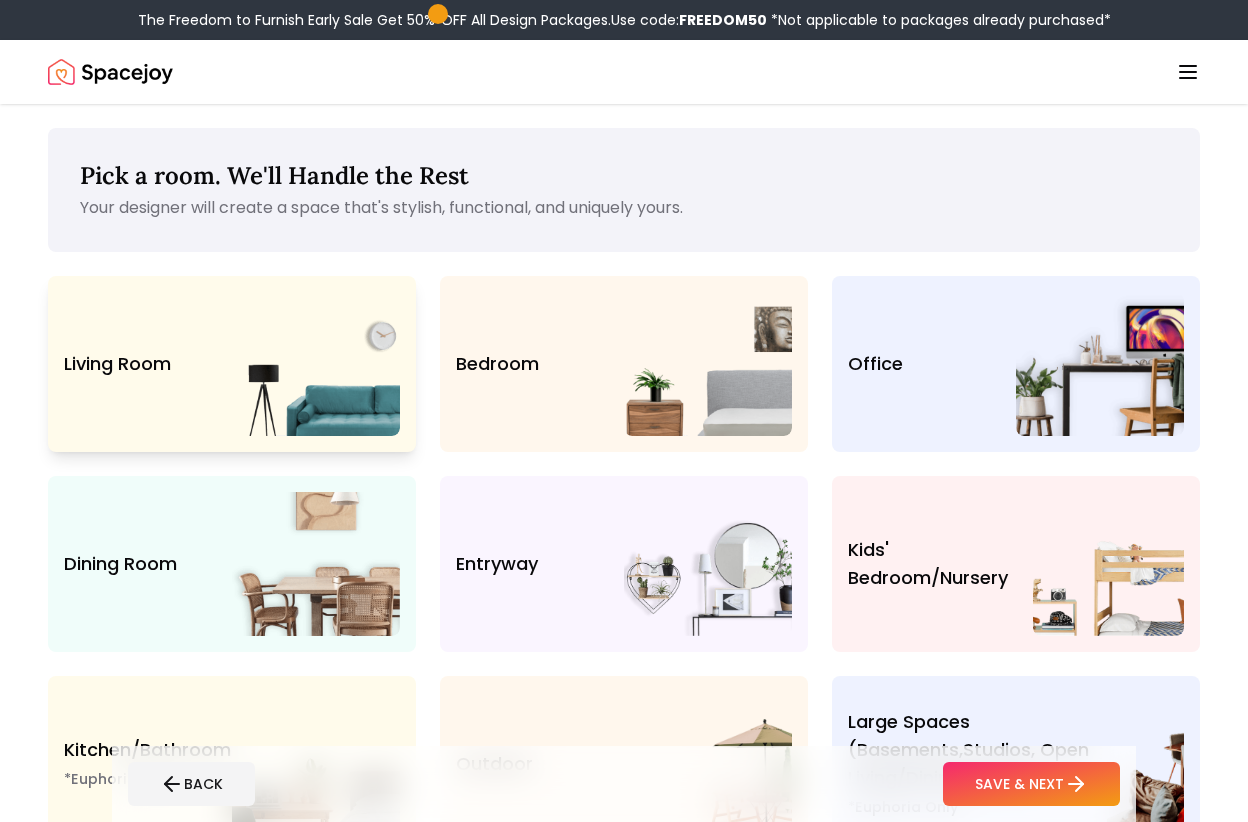 click at bounding box center (316, 364) 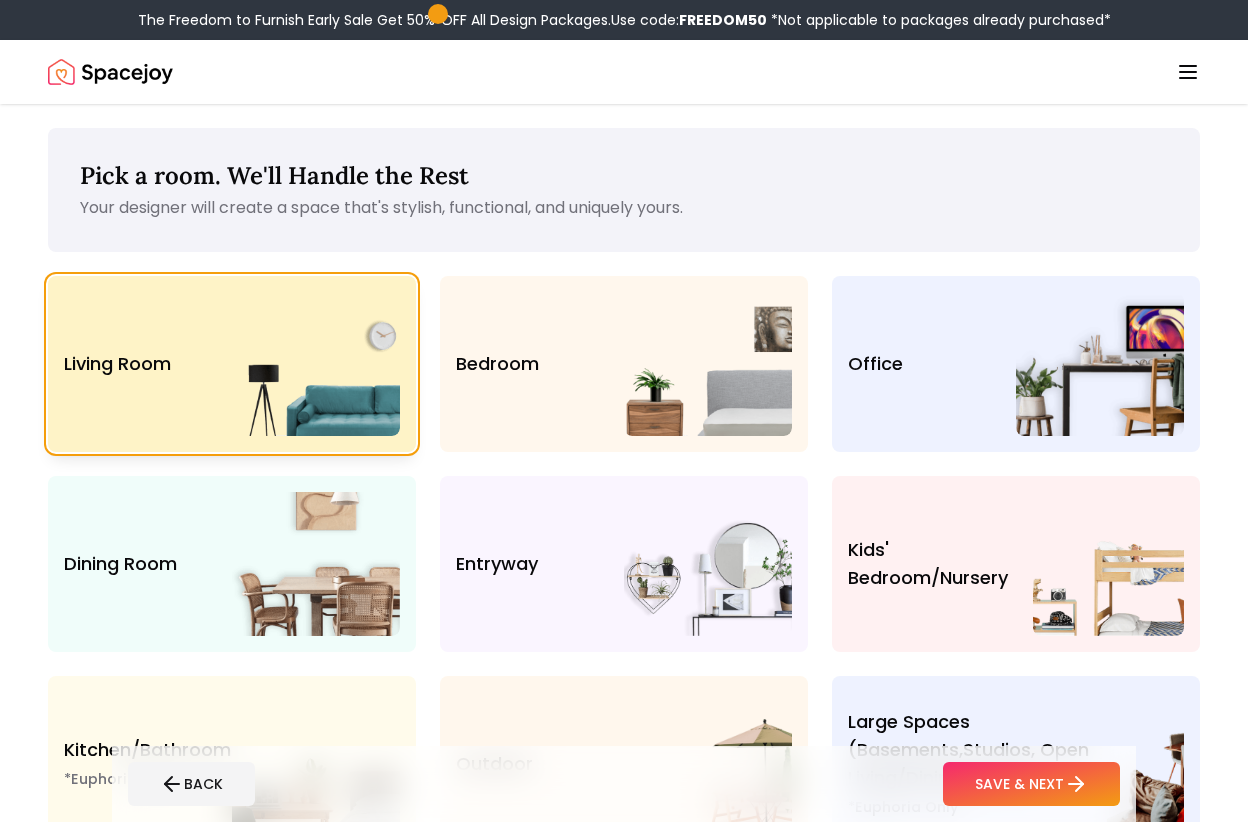 click at bounding box center [316, 364] 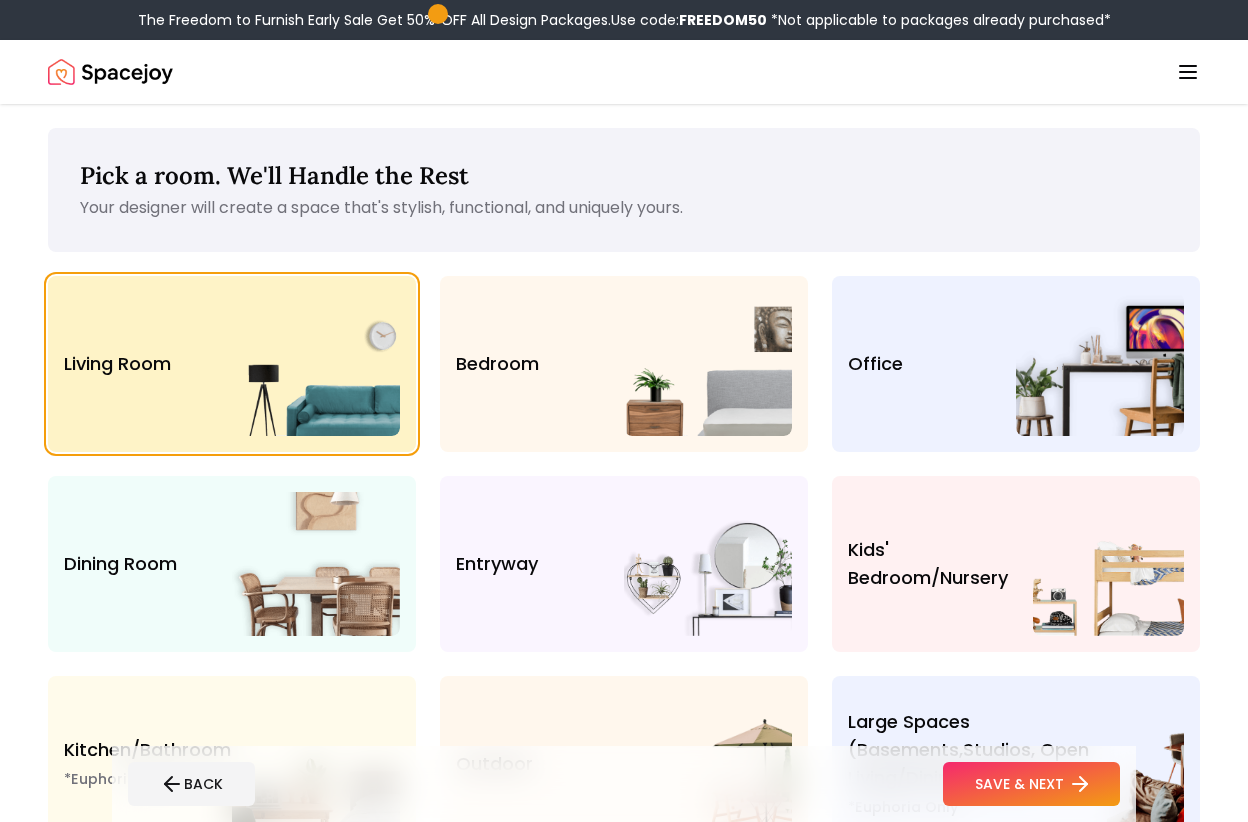 click on "SAVE & NEXT" at bounding box center (1031, 784) 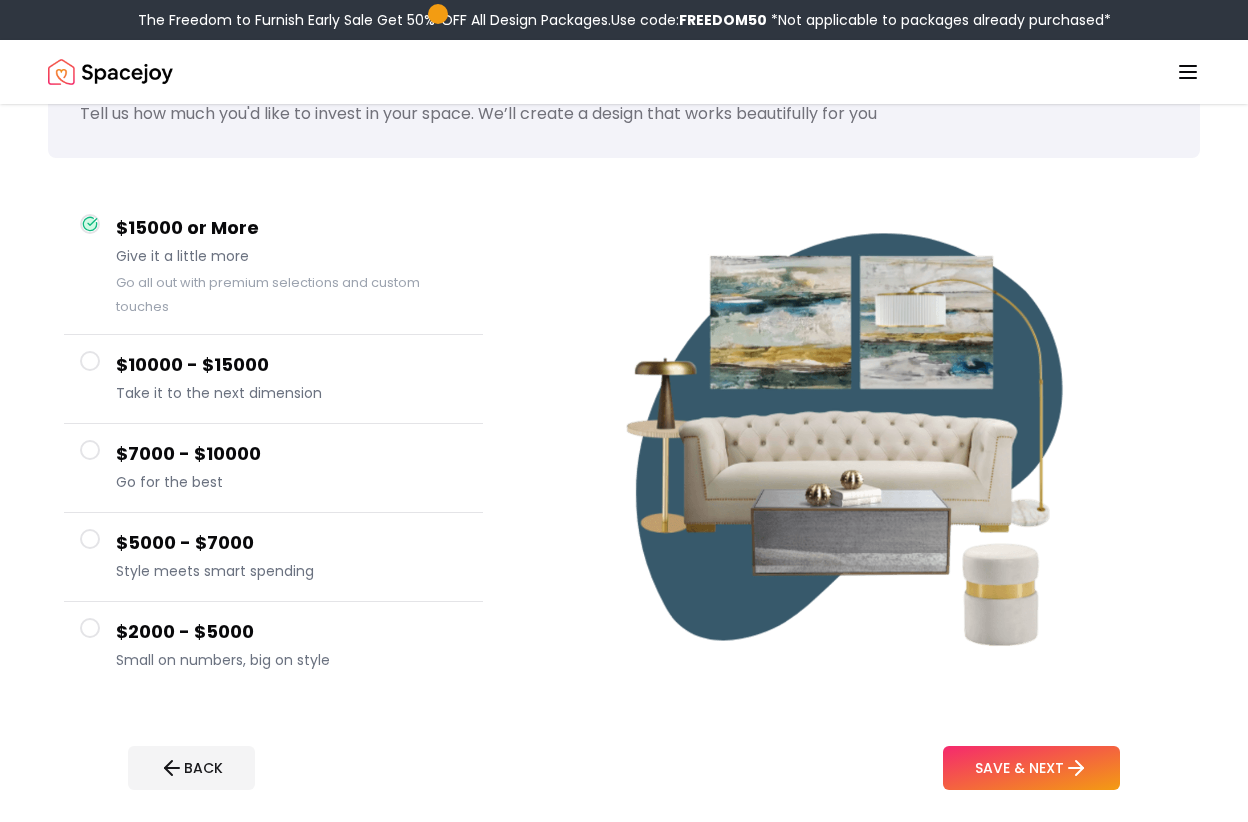 scroll, scrollTop: 94, scrollLeft: 0, axis: vertical 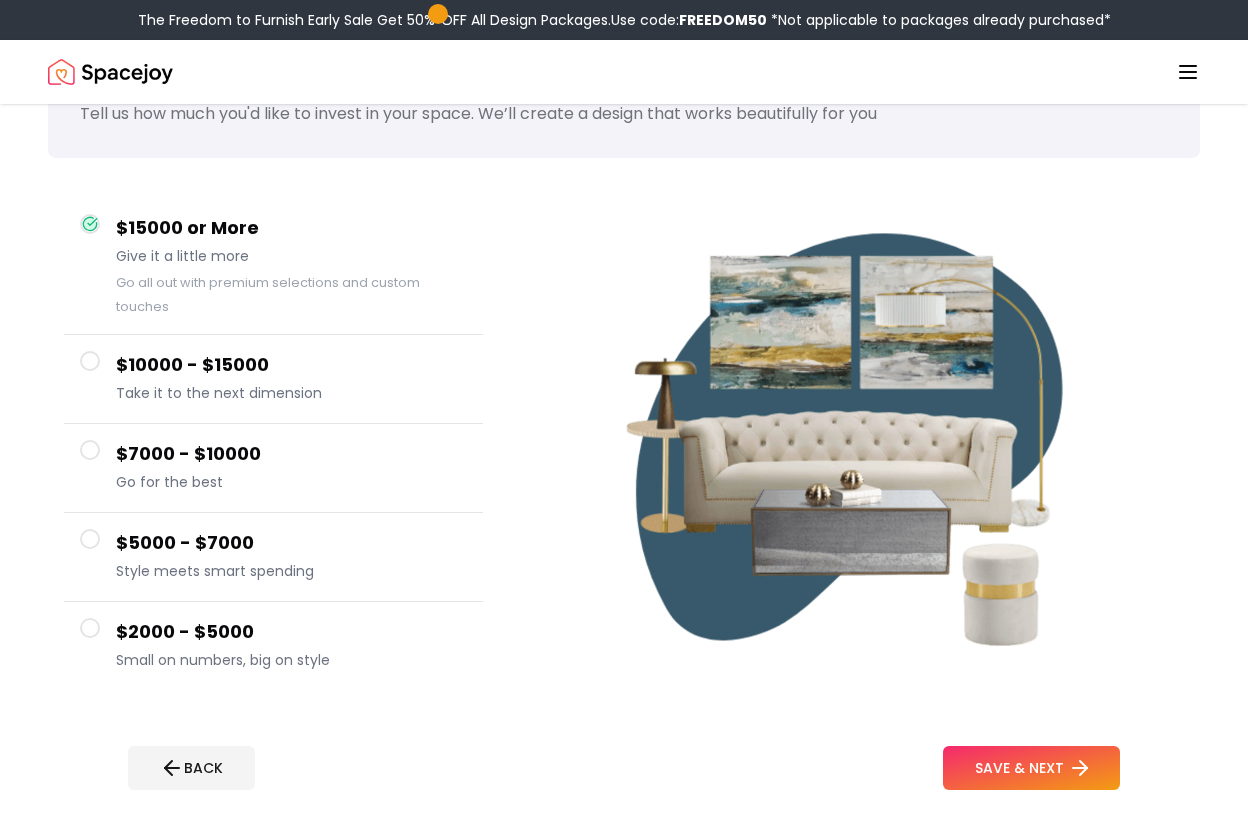 click on "SAVE & NEXT" at bounding box center (1031, 768) 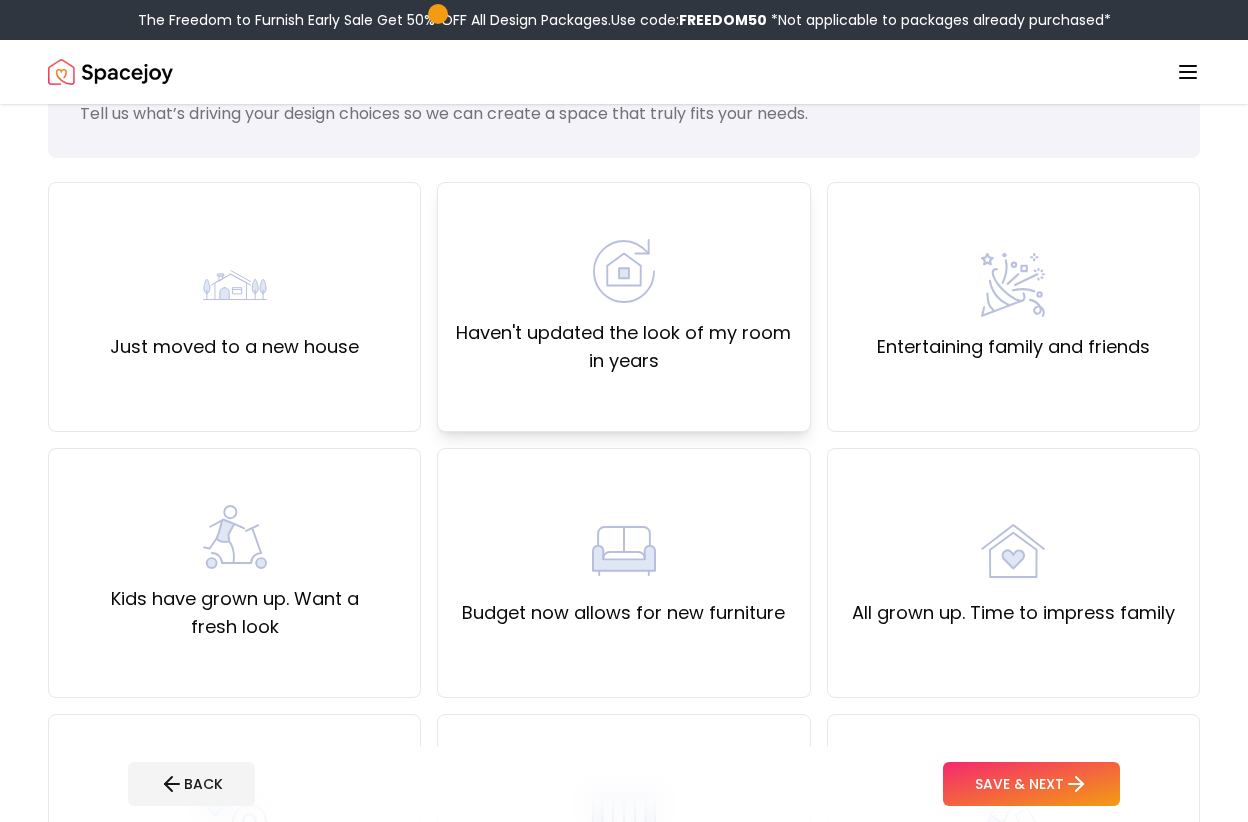 click on "Haven't updated the look of my room in years" at bounding box center (623, 347) 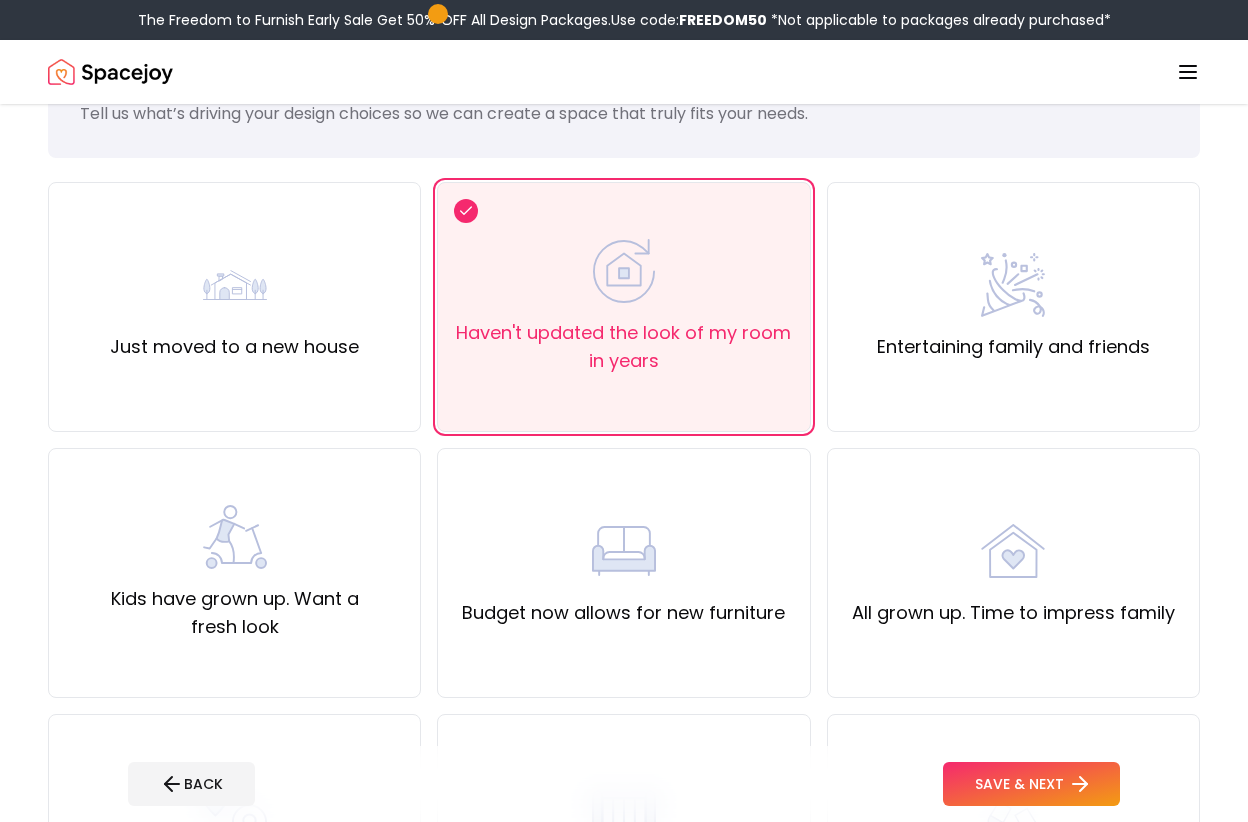 click on "SAVE & NEXT" at bounding box center (1031, 784) 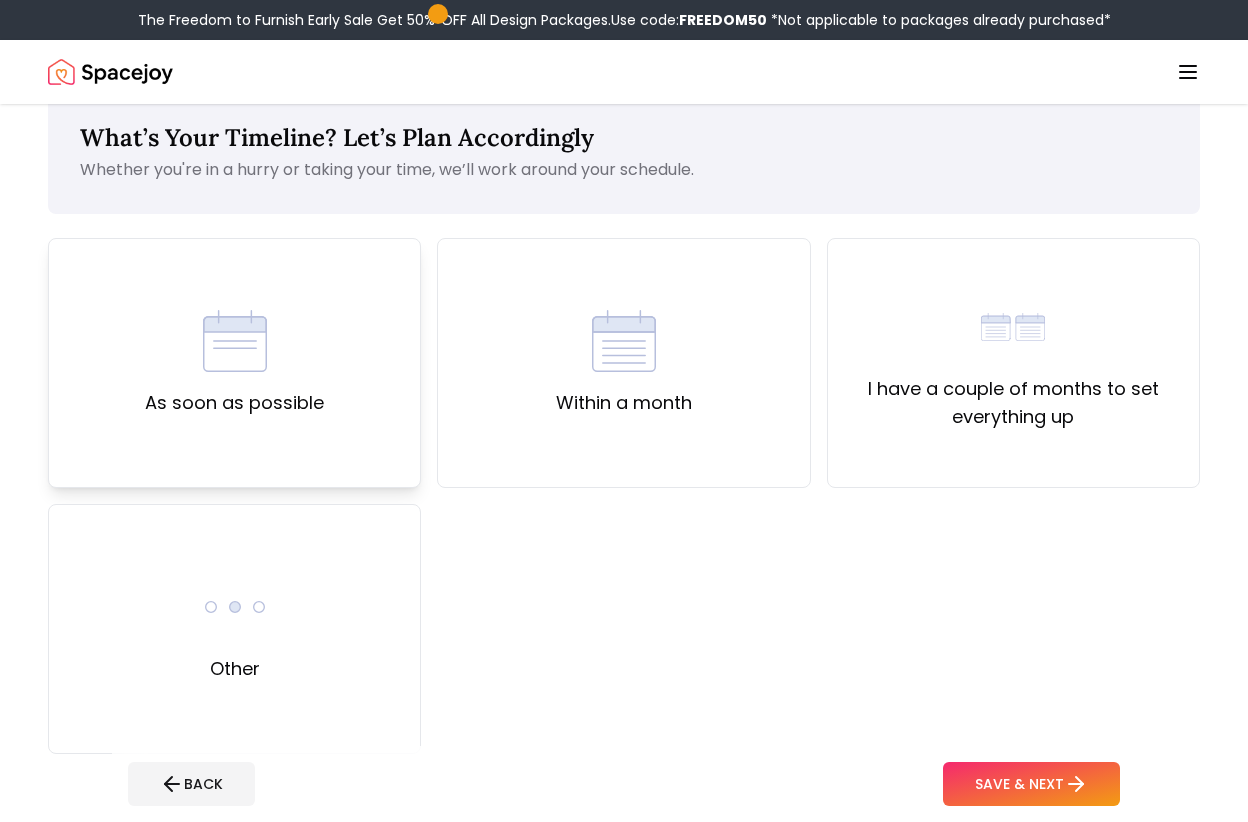 scroll, scrollTop: 35, scrollLeft: 0, axis: vertical 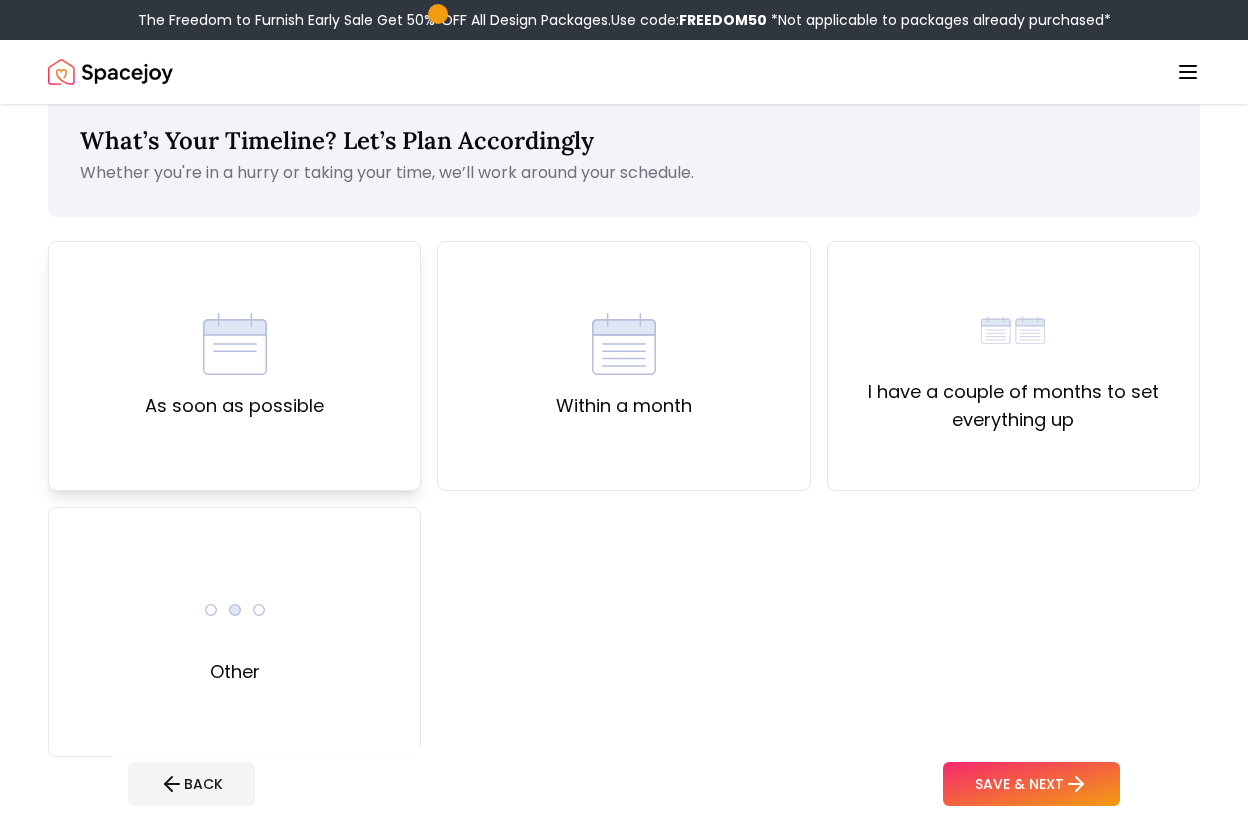 click at bounding box center (235, 344) 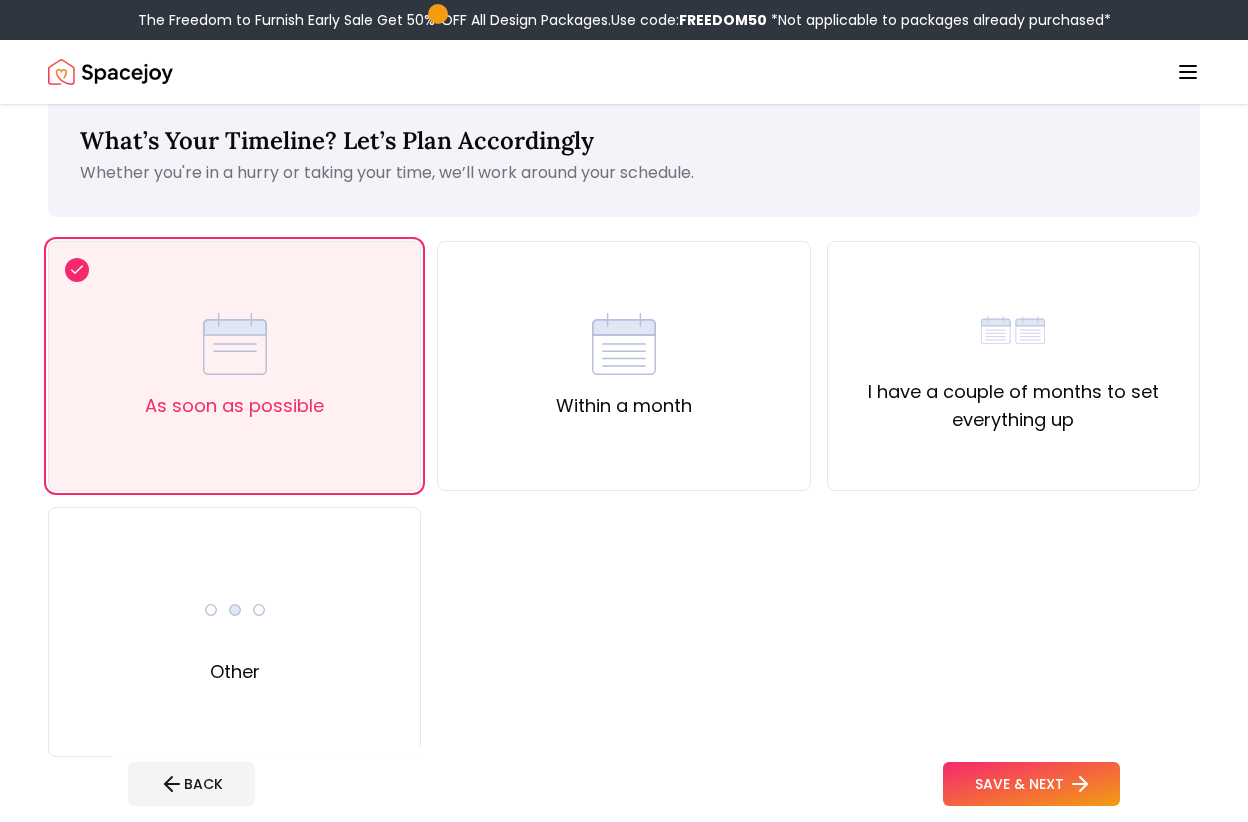 click on "SAVE & NEXT" at bounding box center [1031, 784] 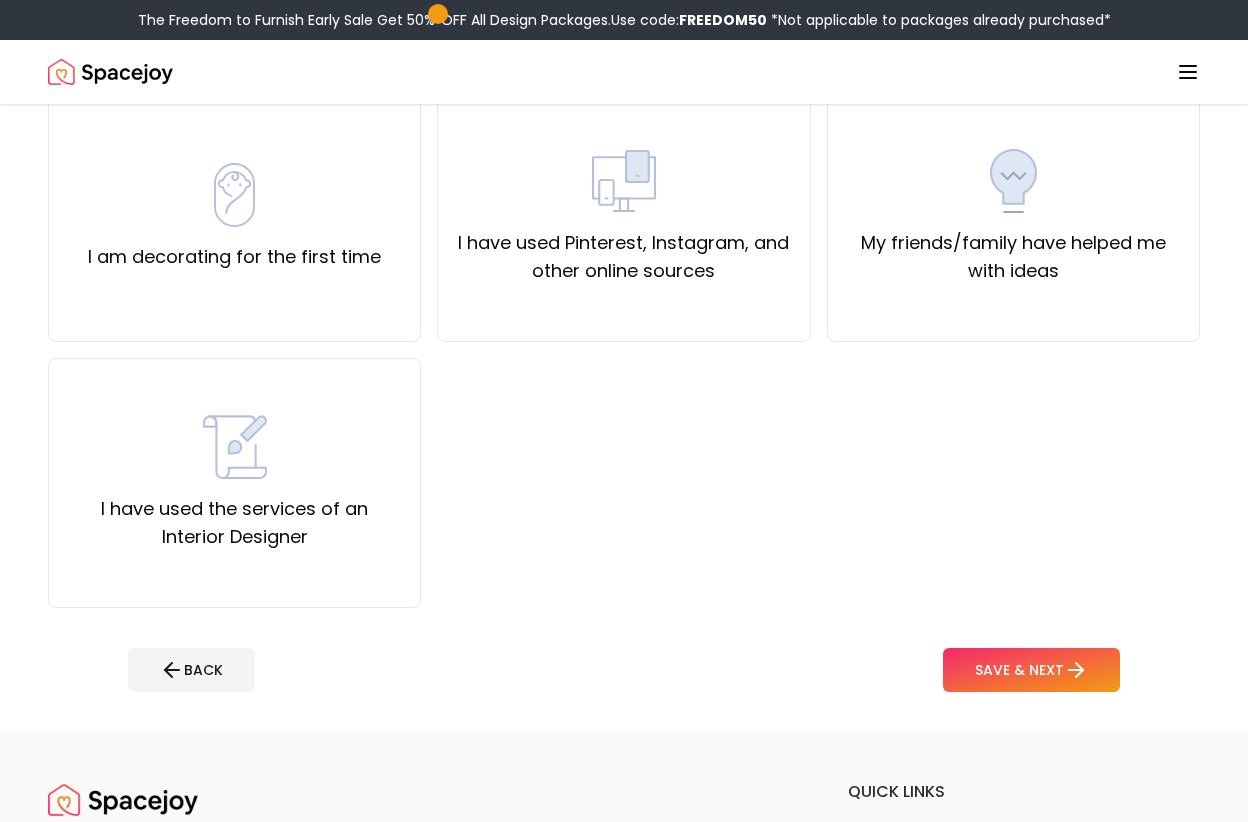 scroll, scrollTop: 184, scrollLeft: 0, axis: vertical 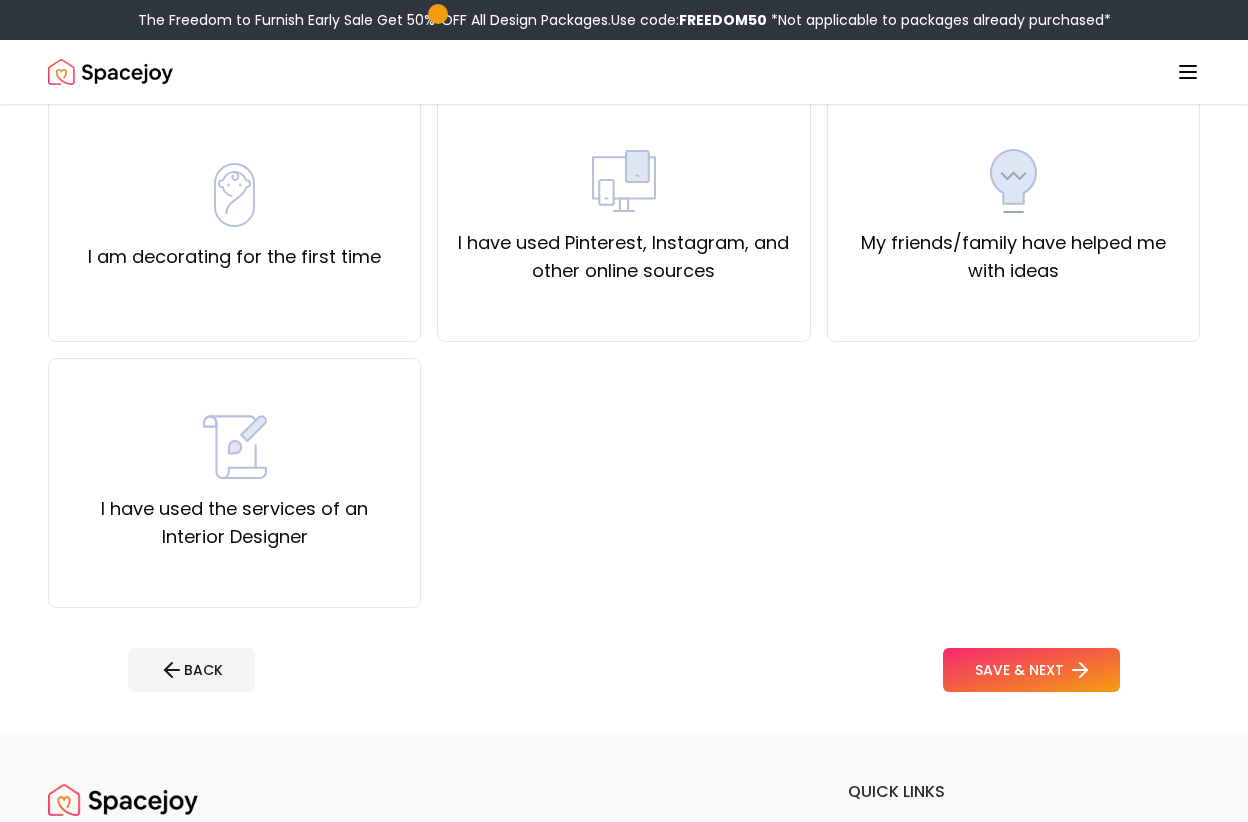 click on "SAVE & NEXT" at bounding box center (1031, 670) 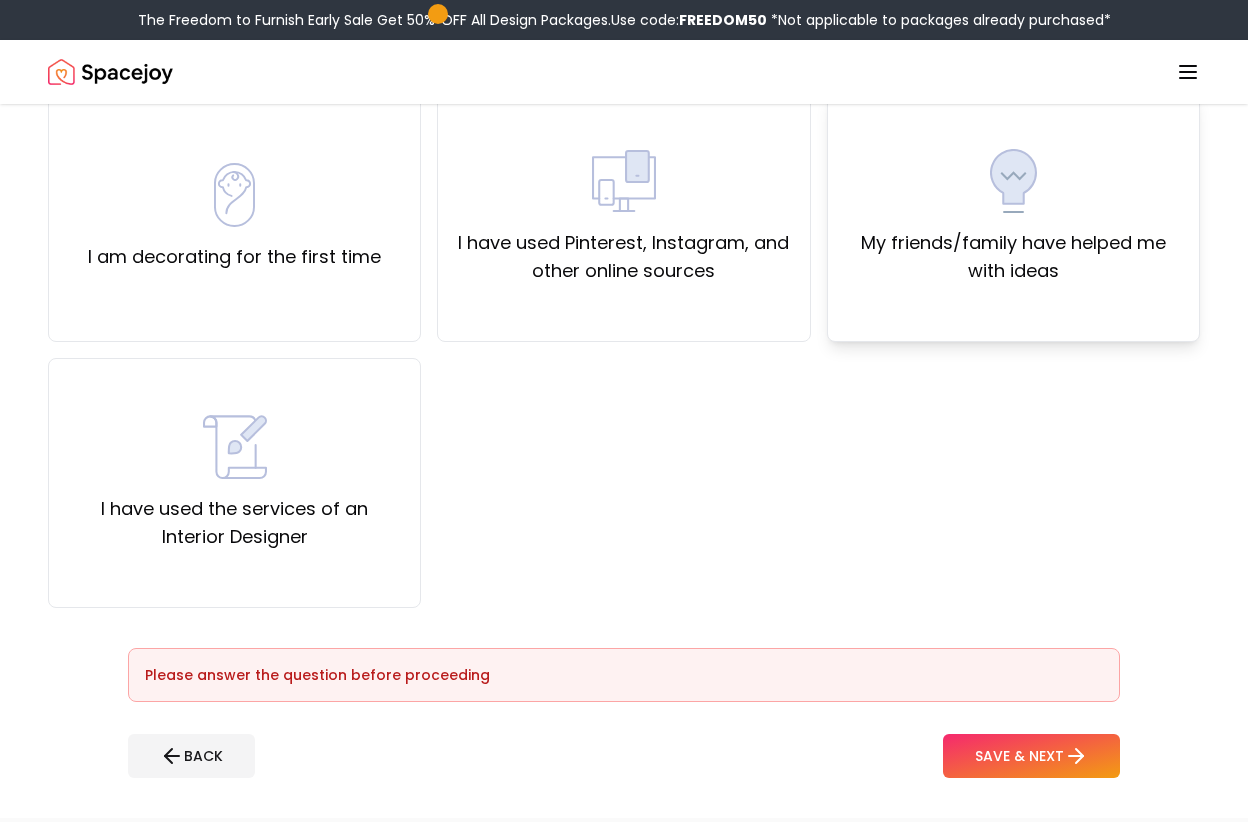 click on "My friends/family have helped me with ideas" at bounding box center (1013, 217) 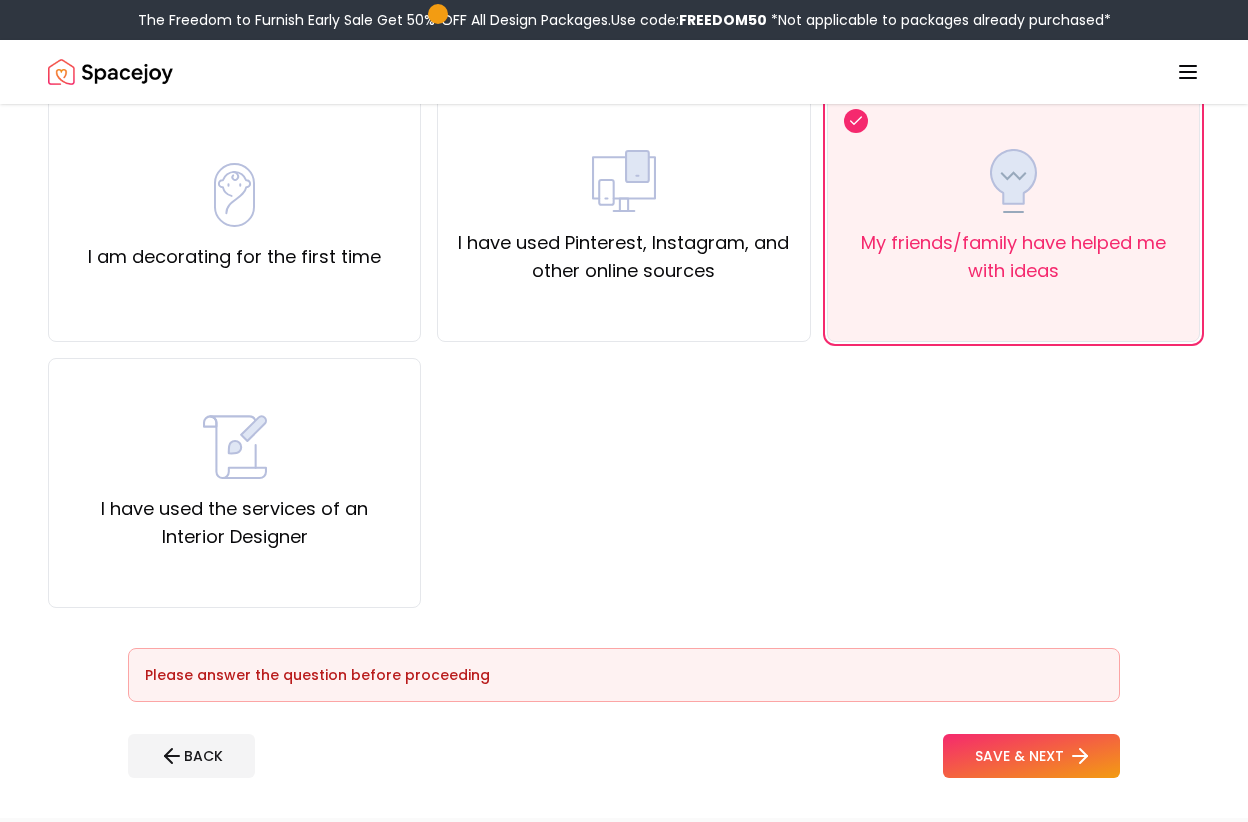 click on "SAVE & NEXT" at bounding box center (1031, 756) 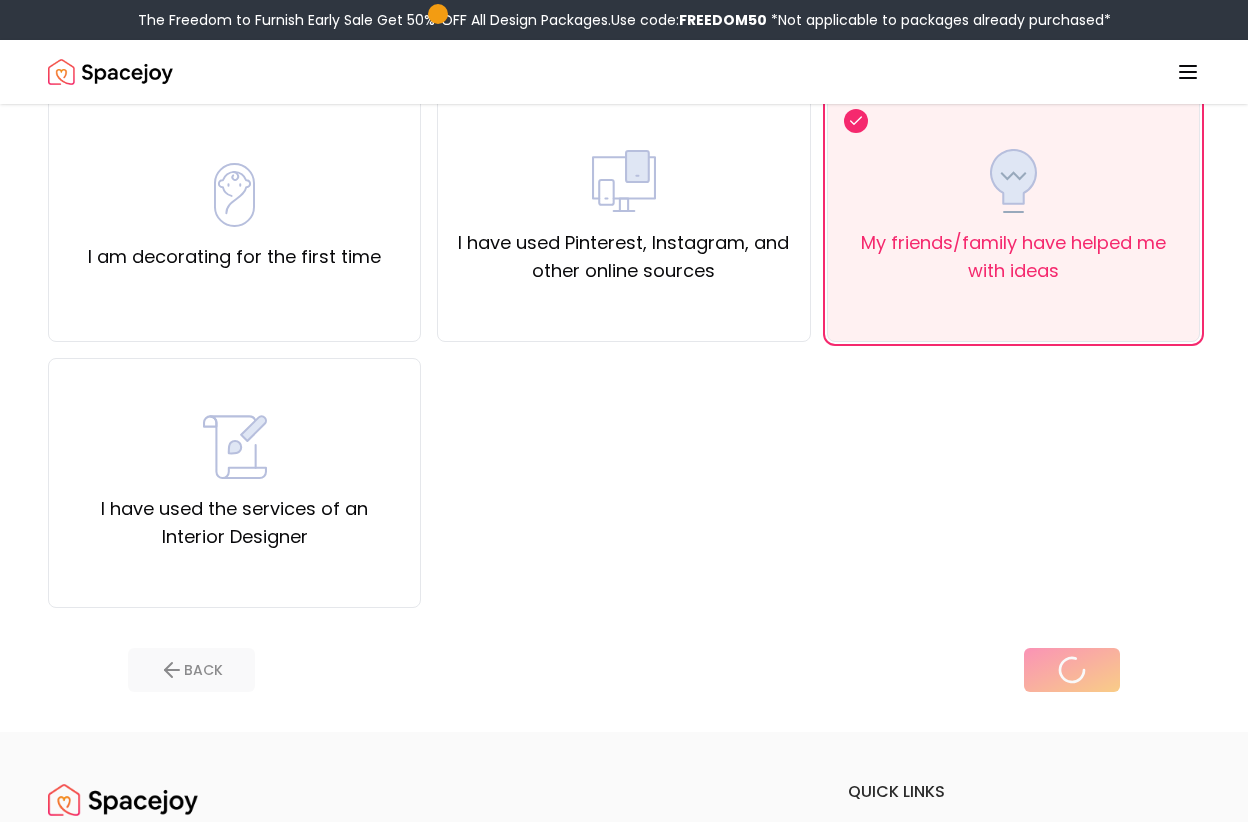 scroll, scrollTop: 0, scrollLeft: 0, axis: both 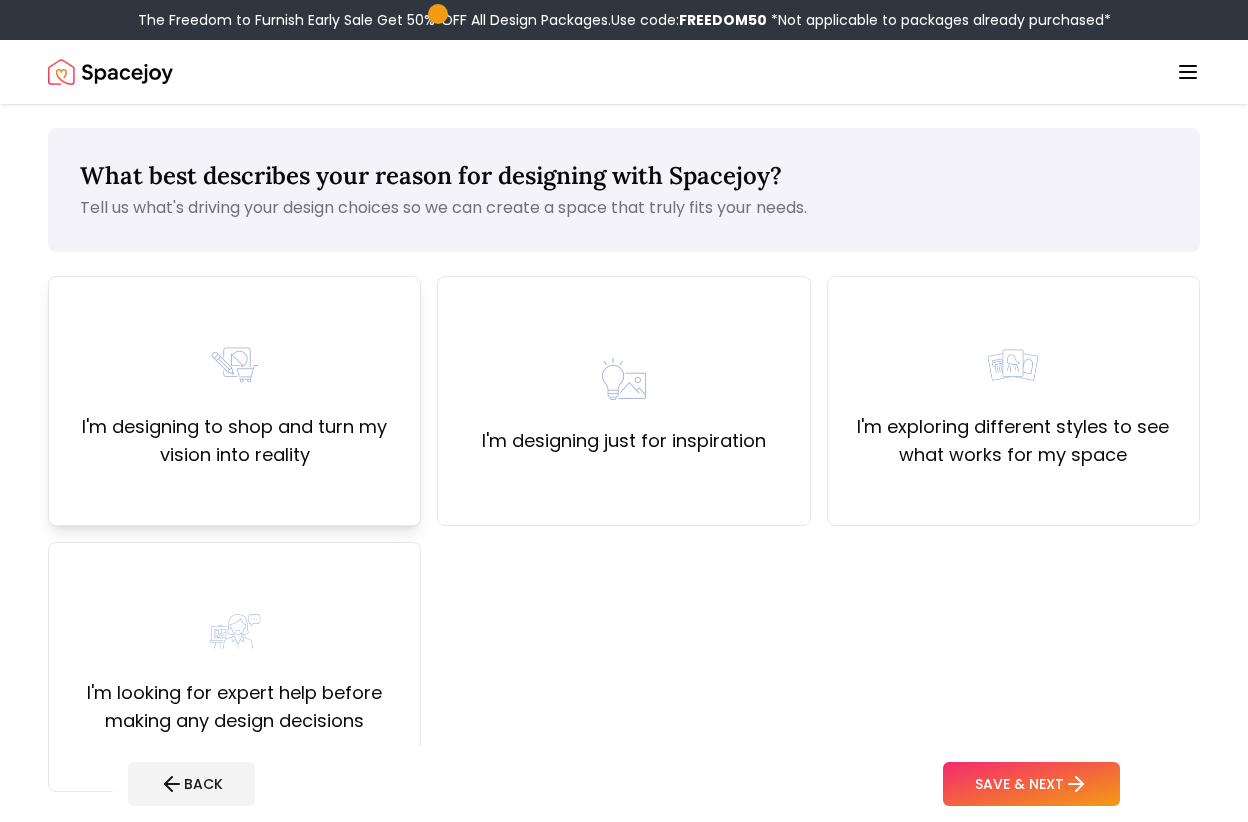click on "I'm designing to shop and turn my vision into reality" at bounding box center (234, 441) 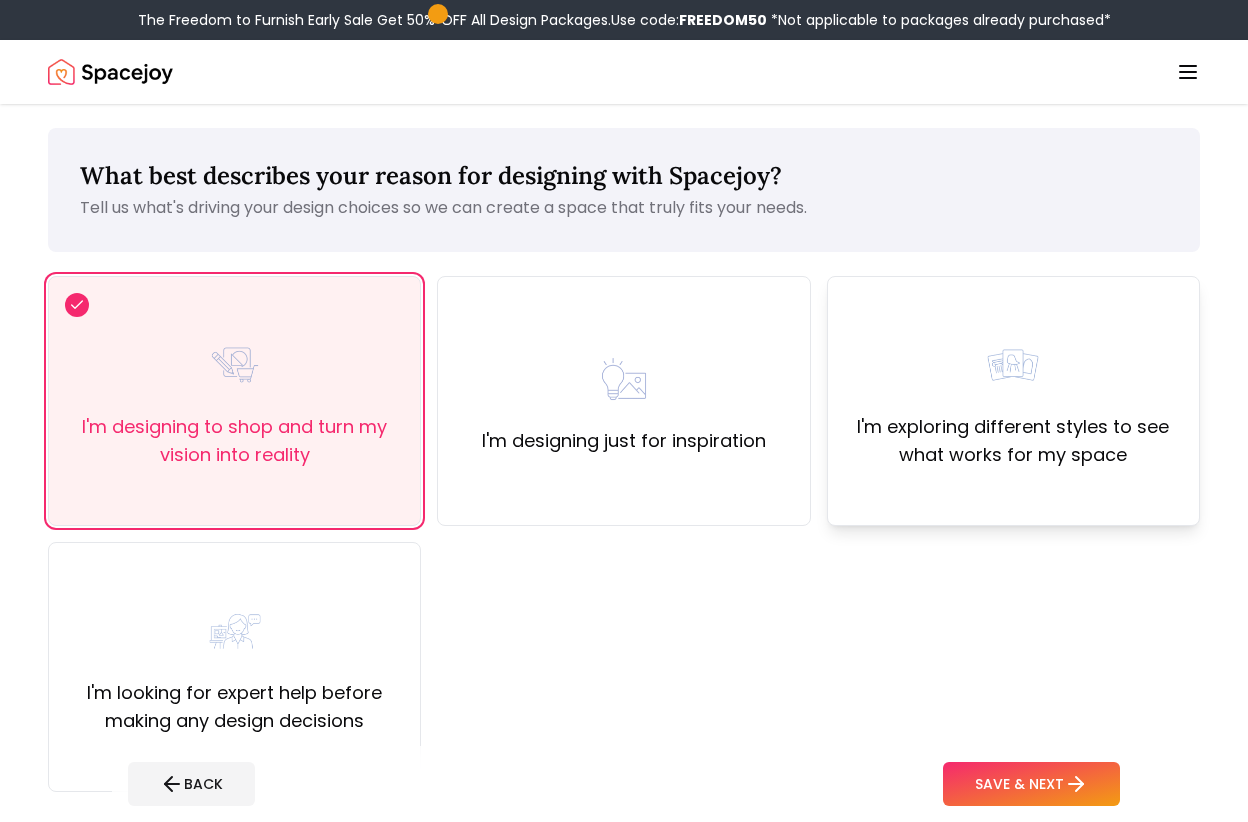 click on "I'm exploring different styles to see what works for my space" at bounding box center [1013, 401] 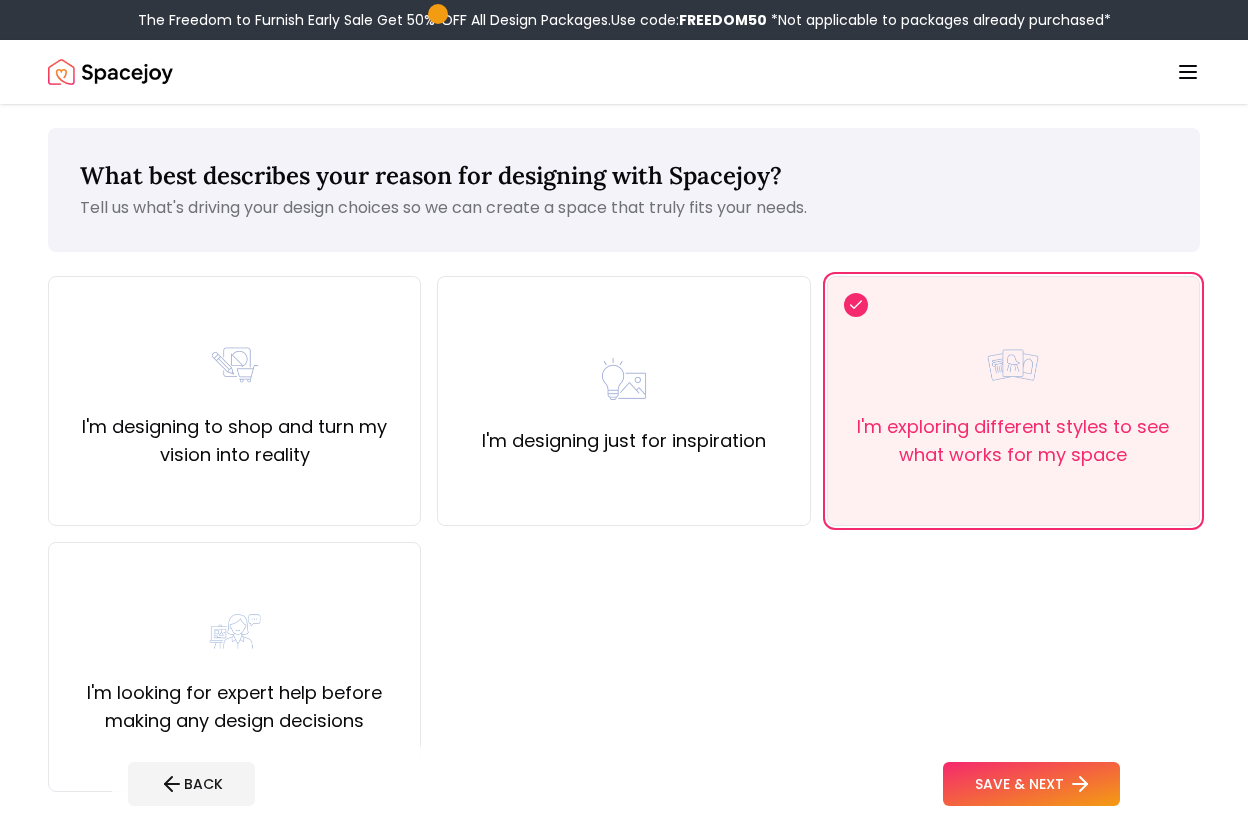 click on "SAVE & NEXT" at bounding box center [1031, 784] 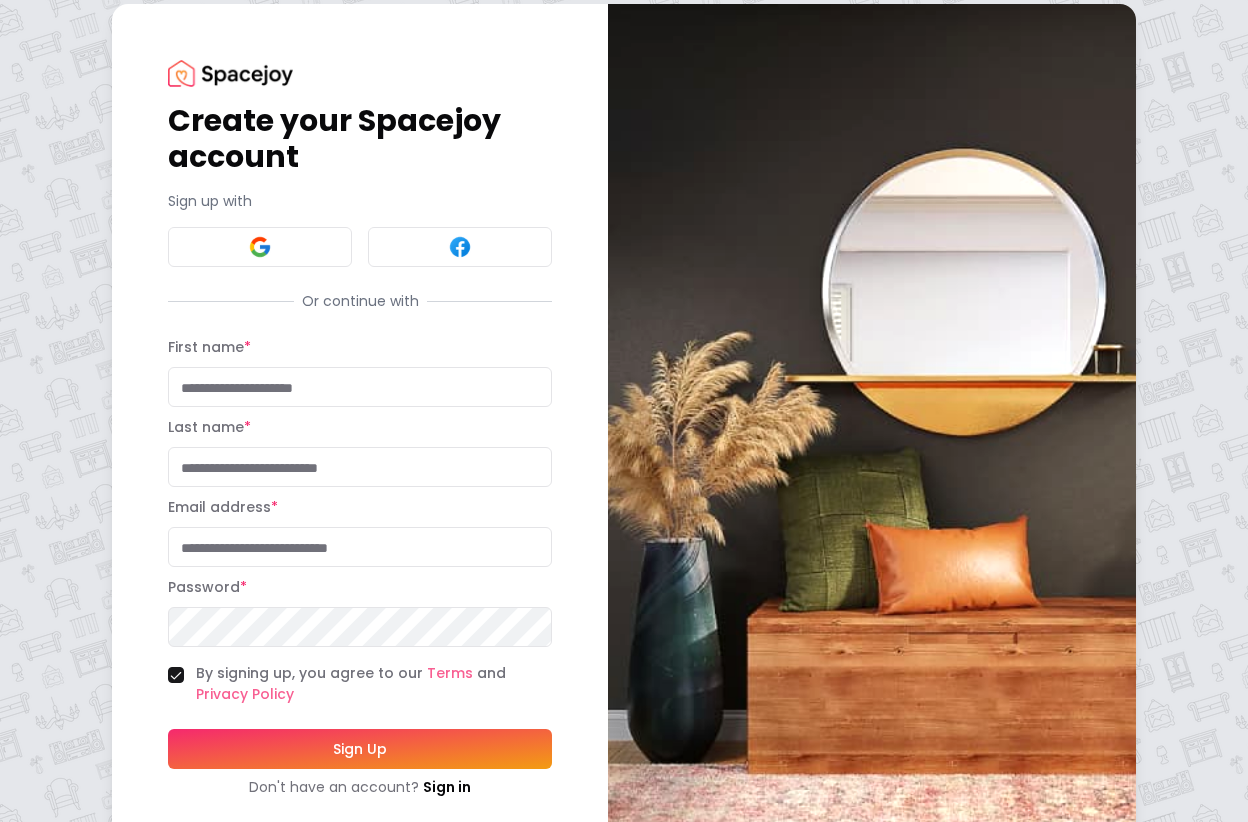 scroll, scrollTop: 13, scrollLeft: 0, axis: vertical 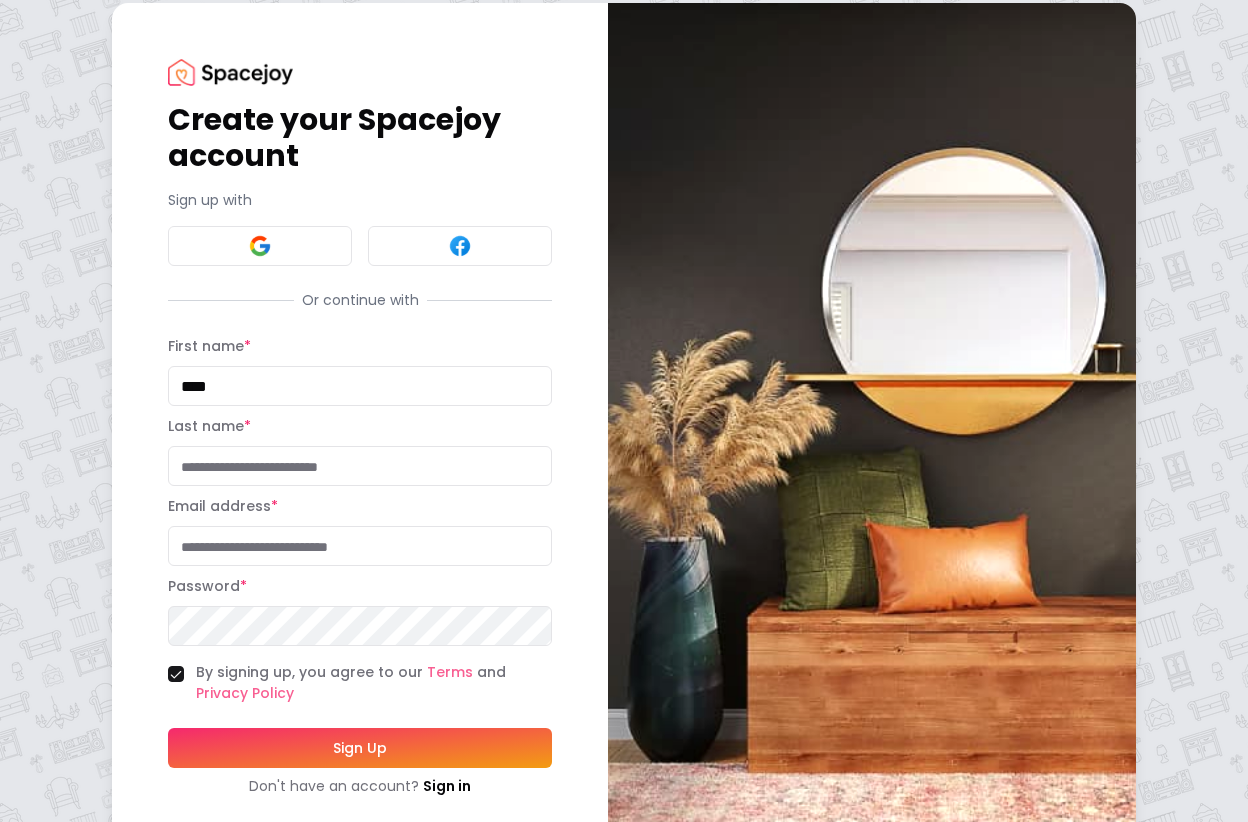 type on "****" 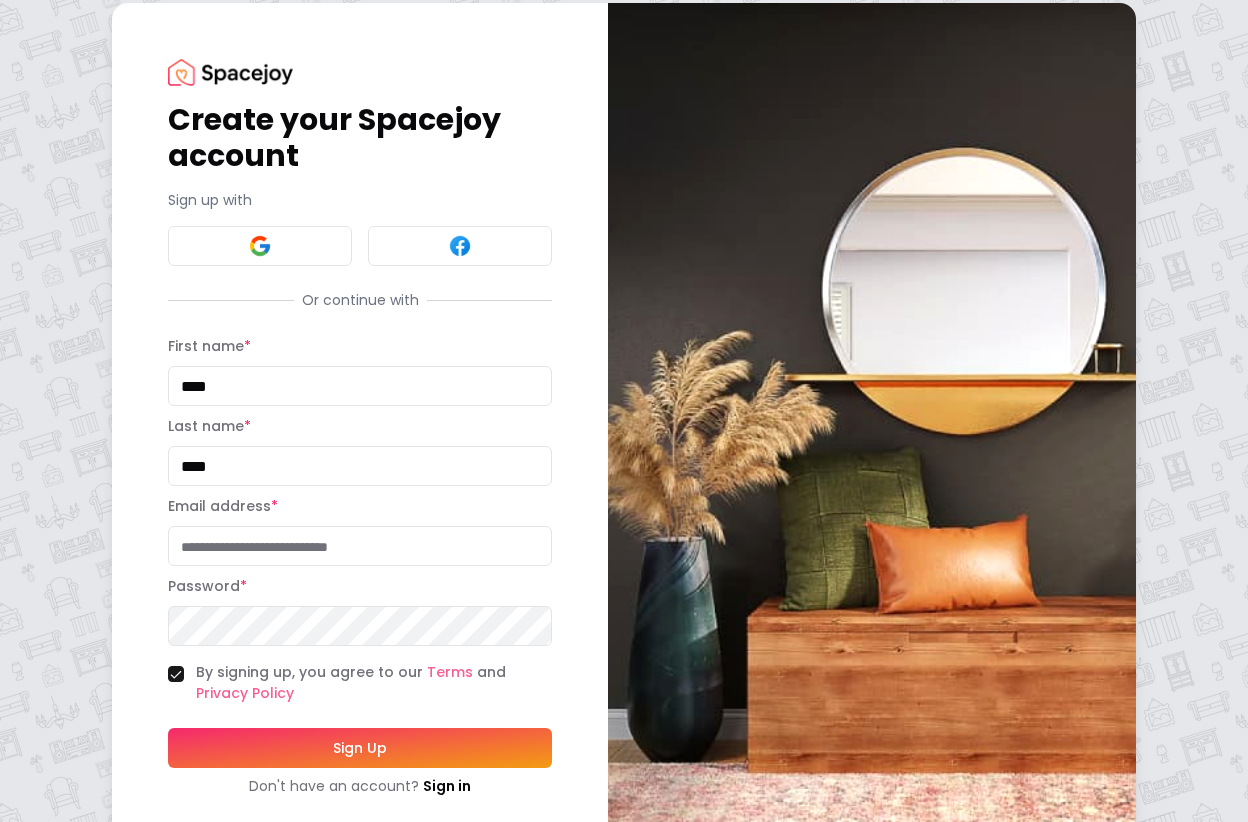 type on "****" 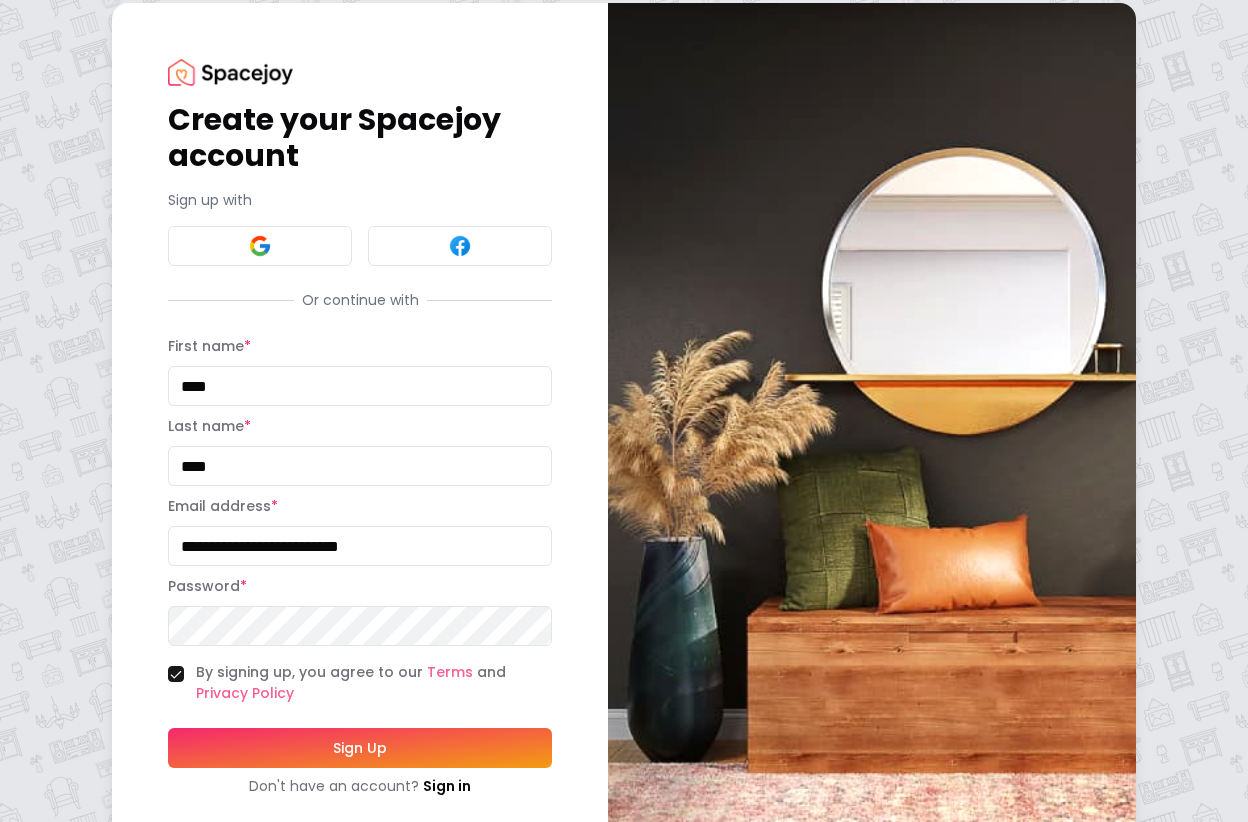 click on "By signing up, you agree to our   Terms   and   Privacy Policy" at bounding box center [374, 683] 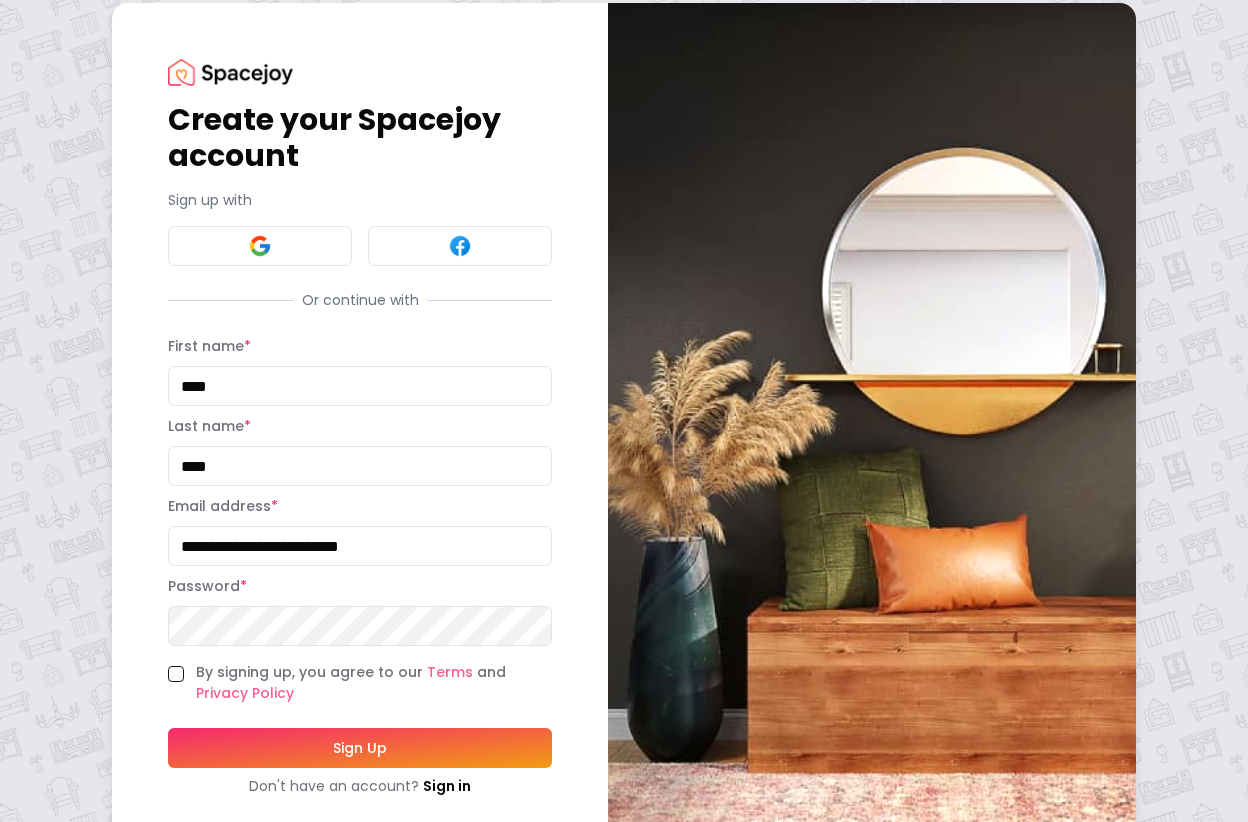 click on "By signing up, you agree to our   Terms   and   Privacy Policy" at bounding box center (176, 674) 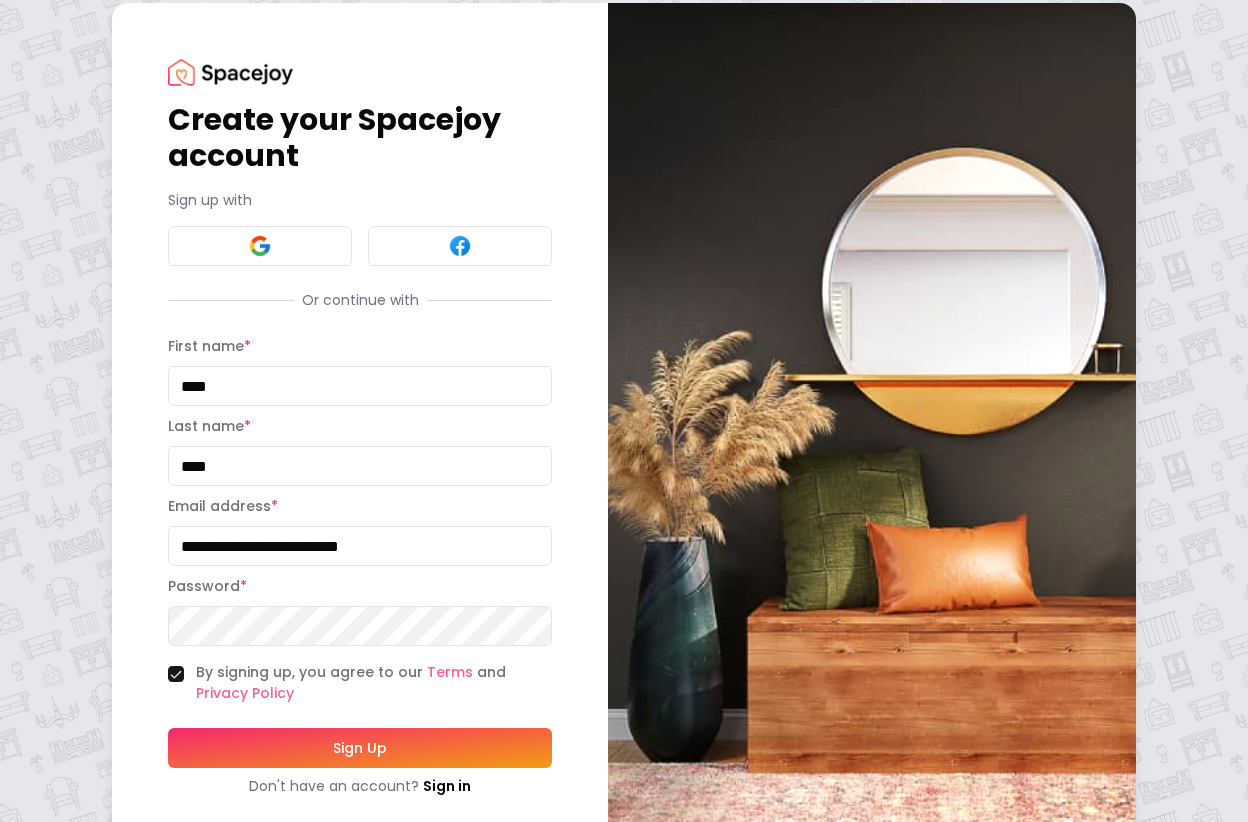 click on "Sign Up" at bounding box center (360, 748) 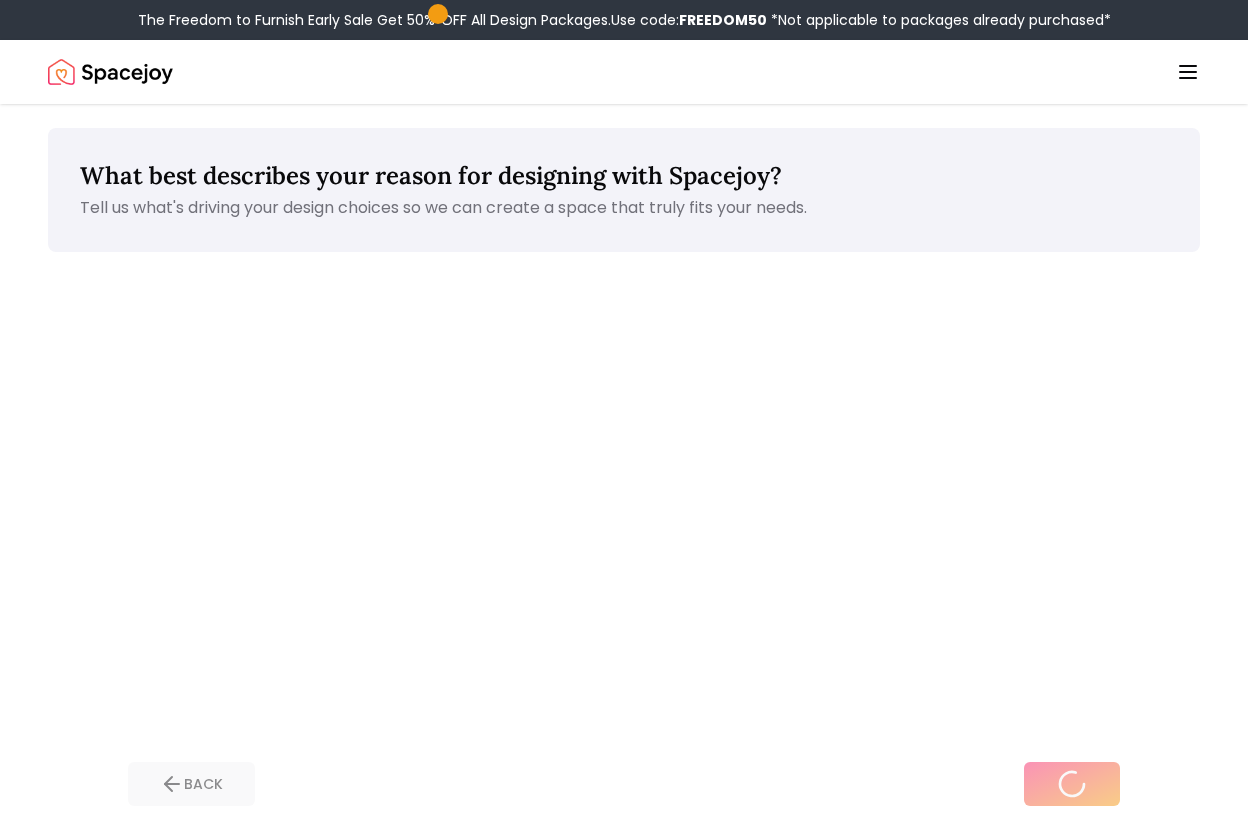 scroll, scrollTop: 0, scrollLeft: 0, axis: both 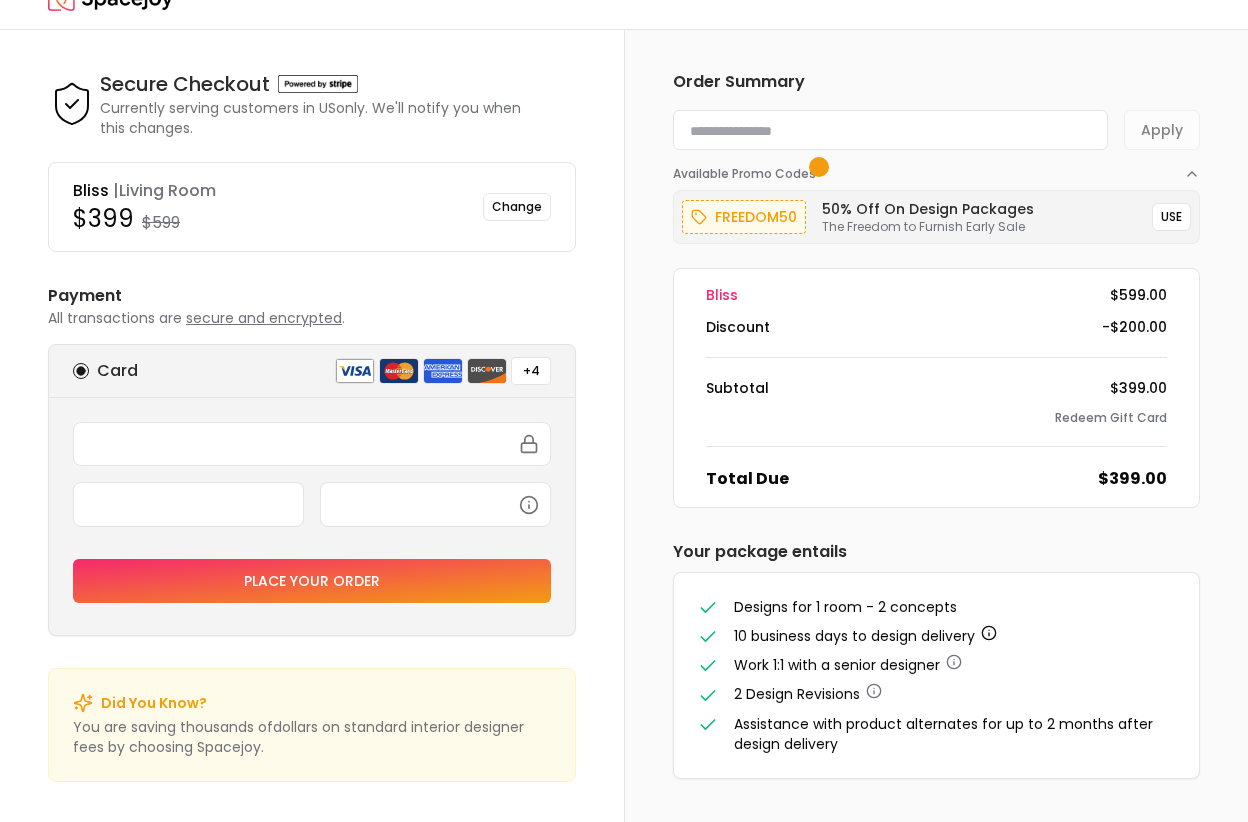 click 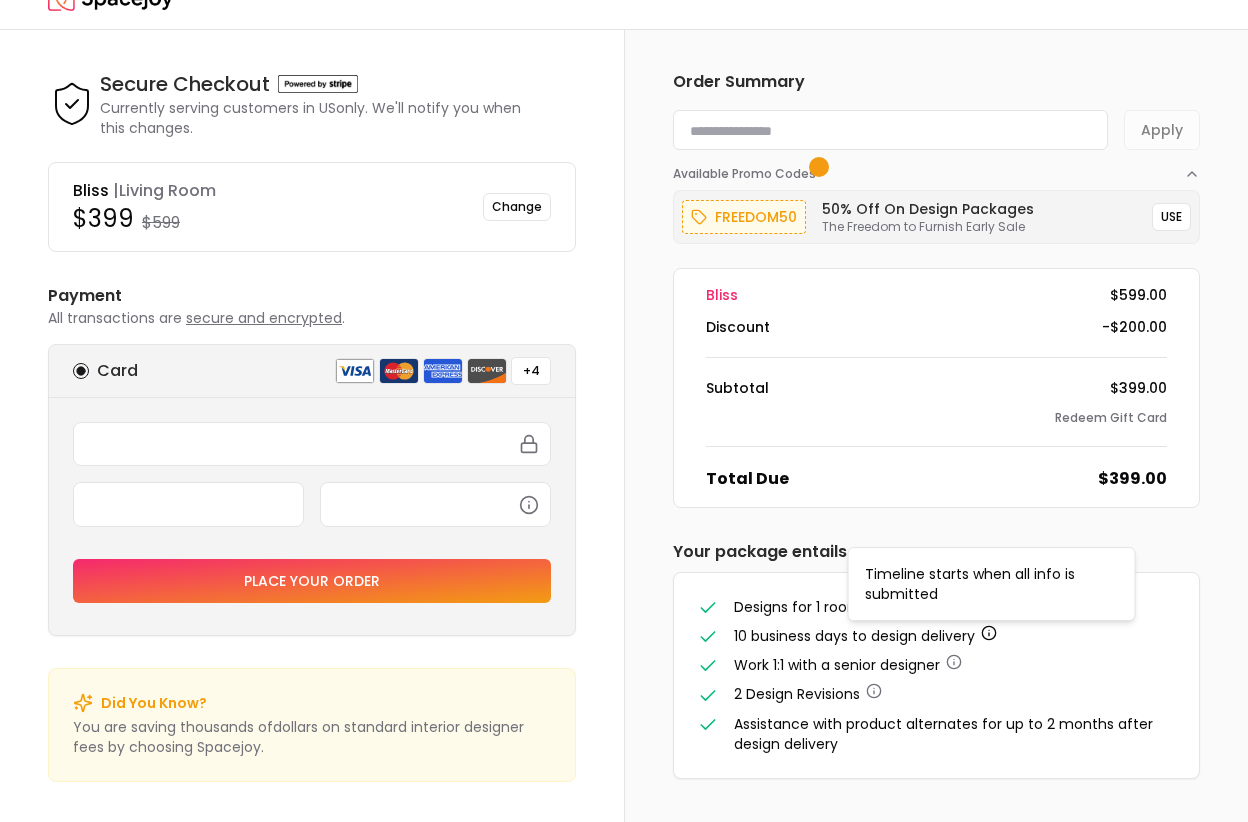 click 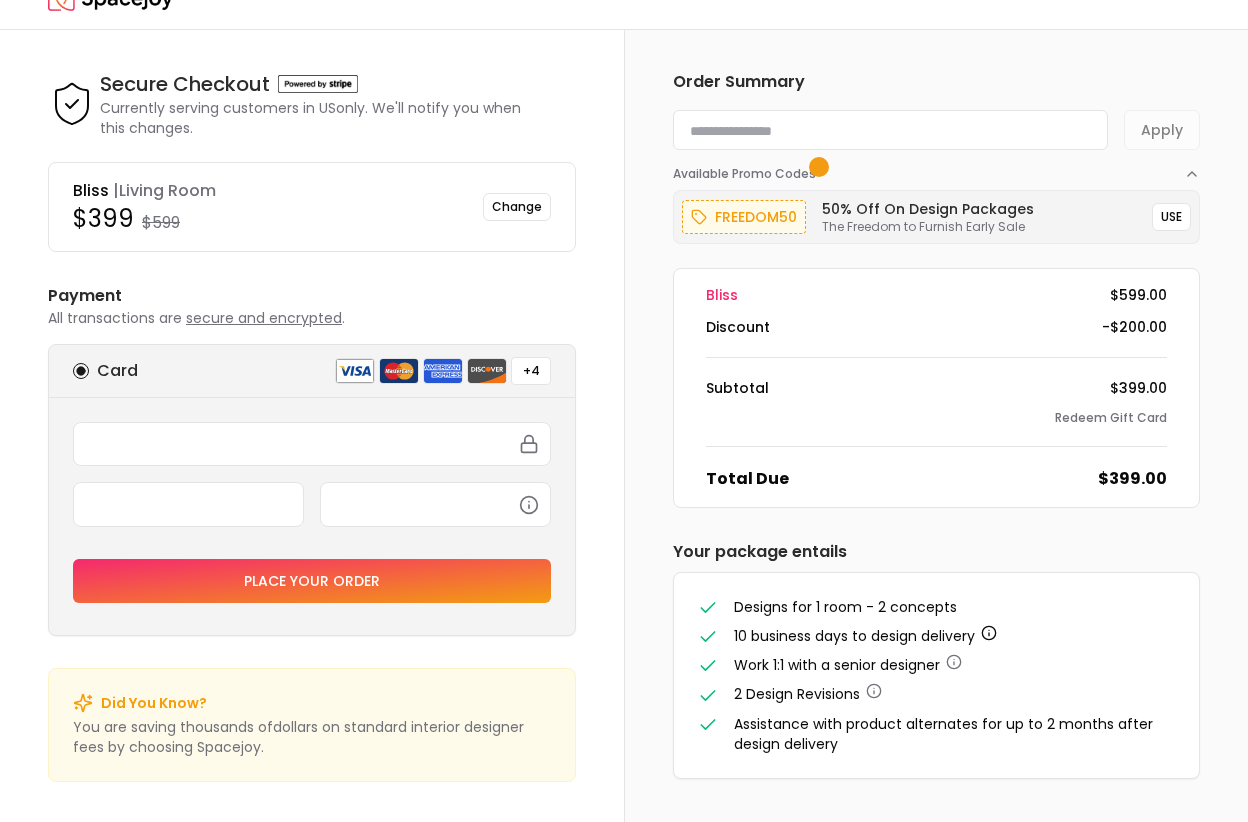 scroll, scrollTop: 34, scrollLeft: 0, axis: vertical 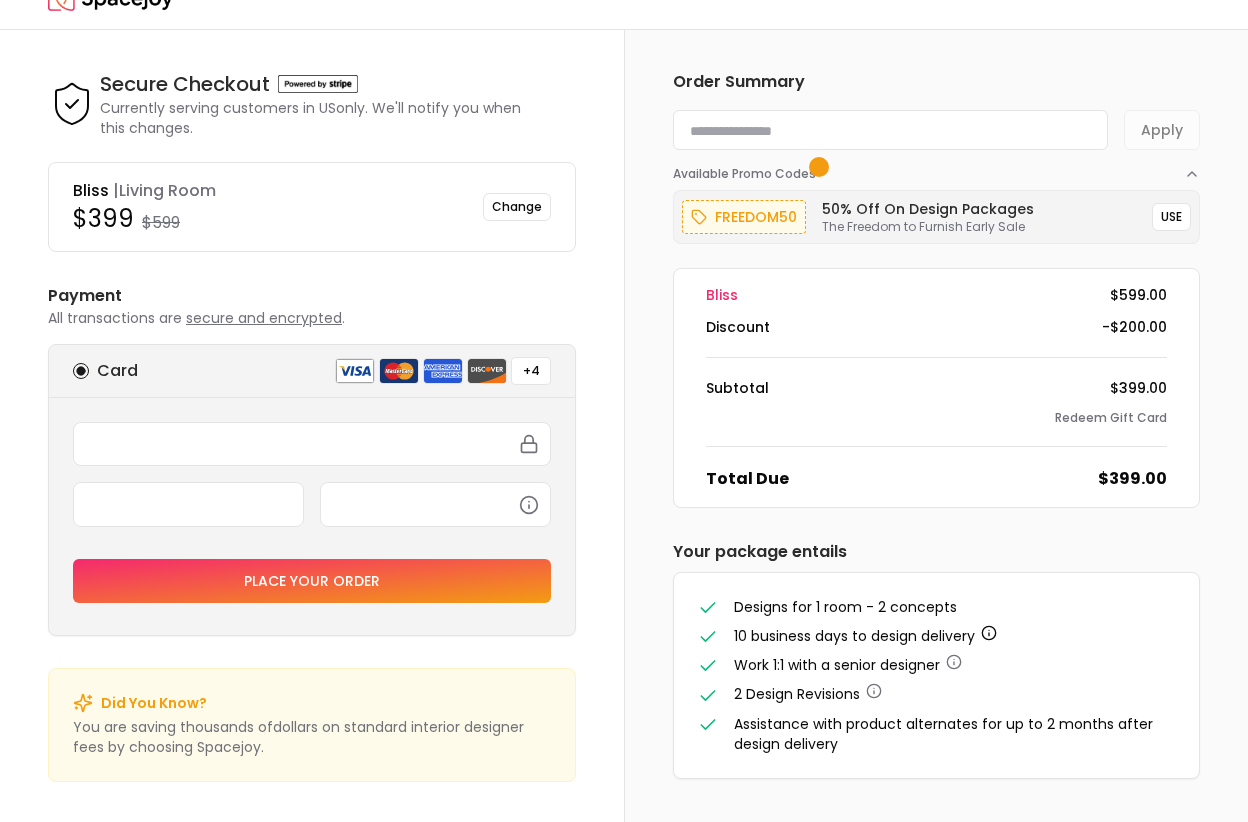 click 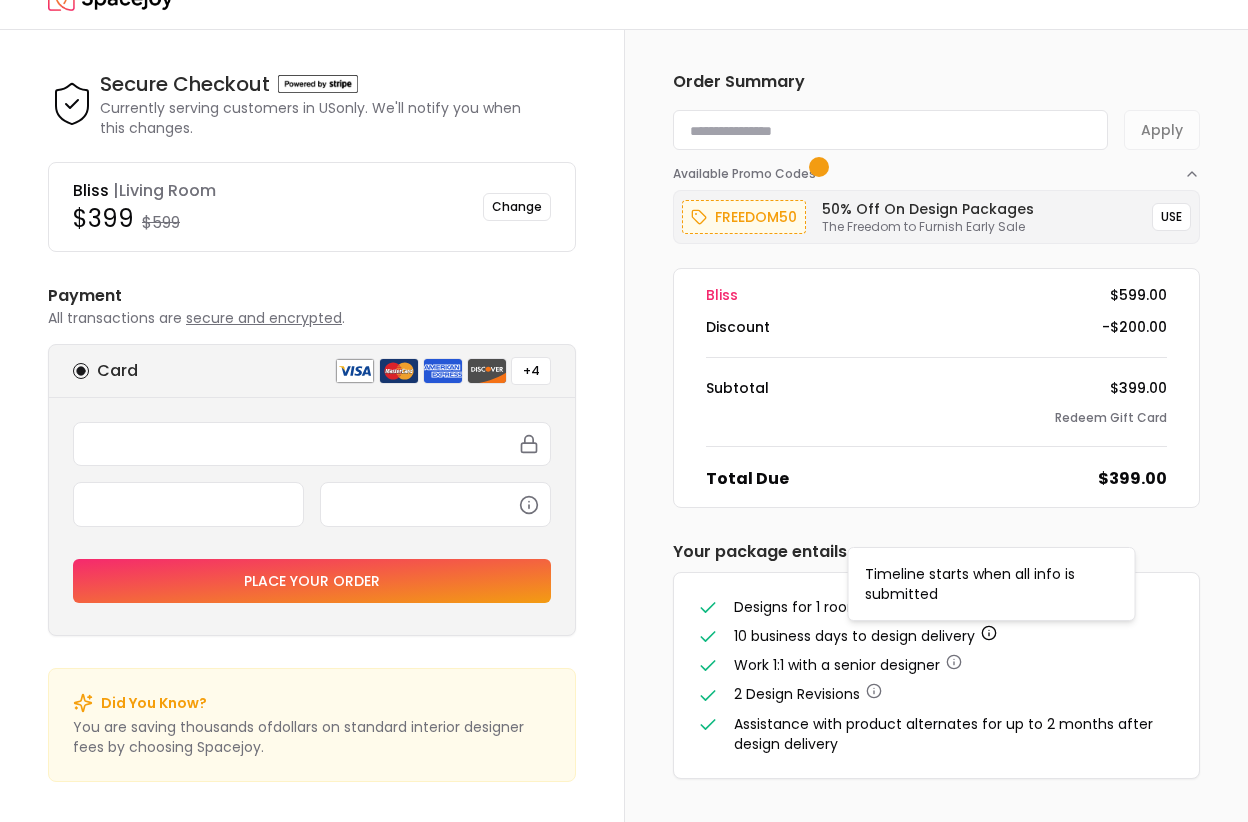 click 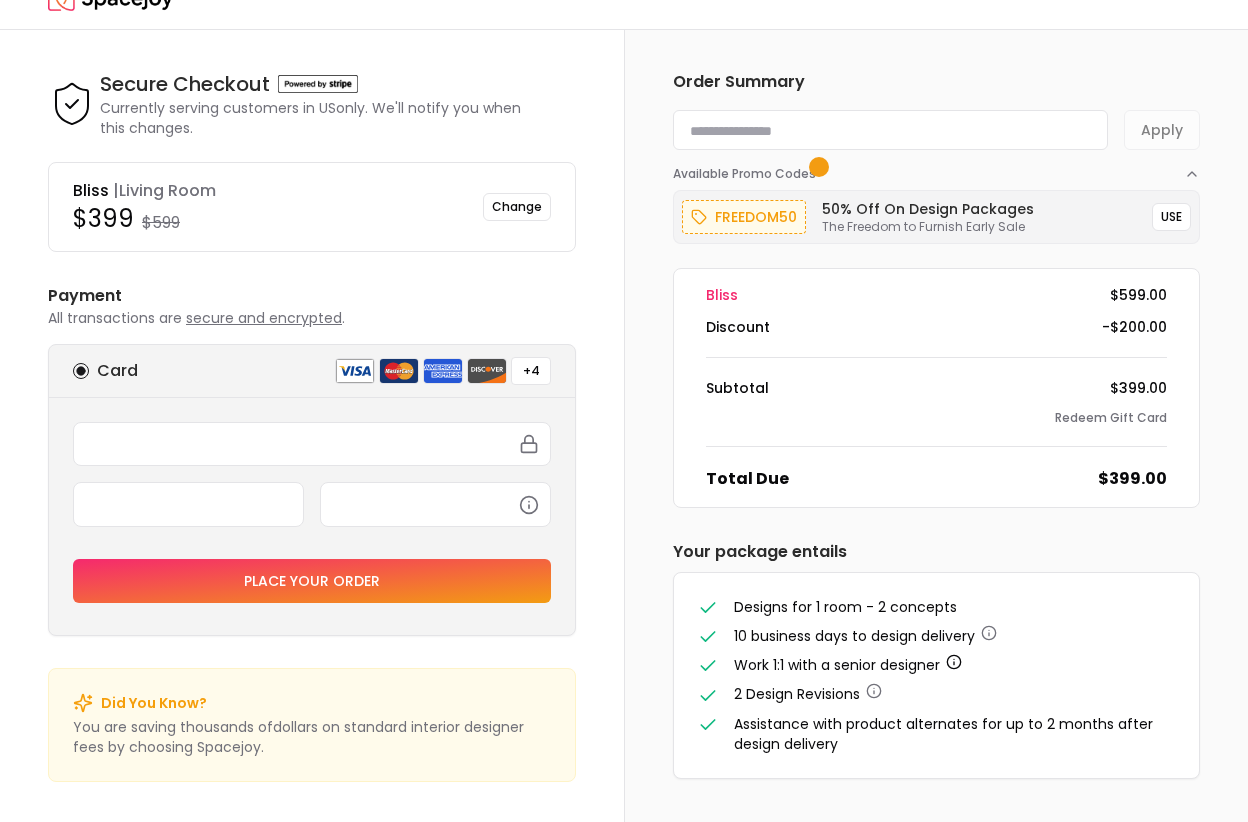click 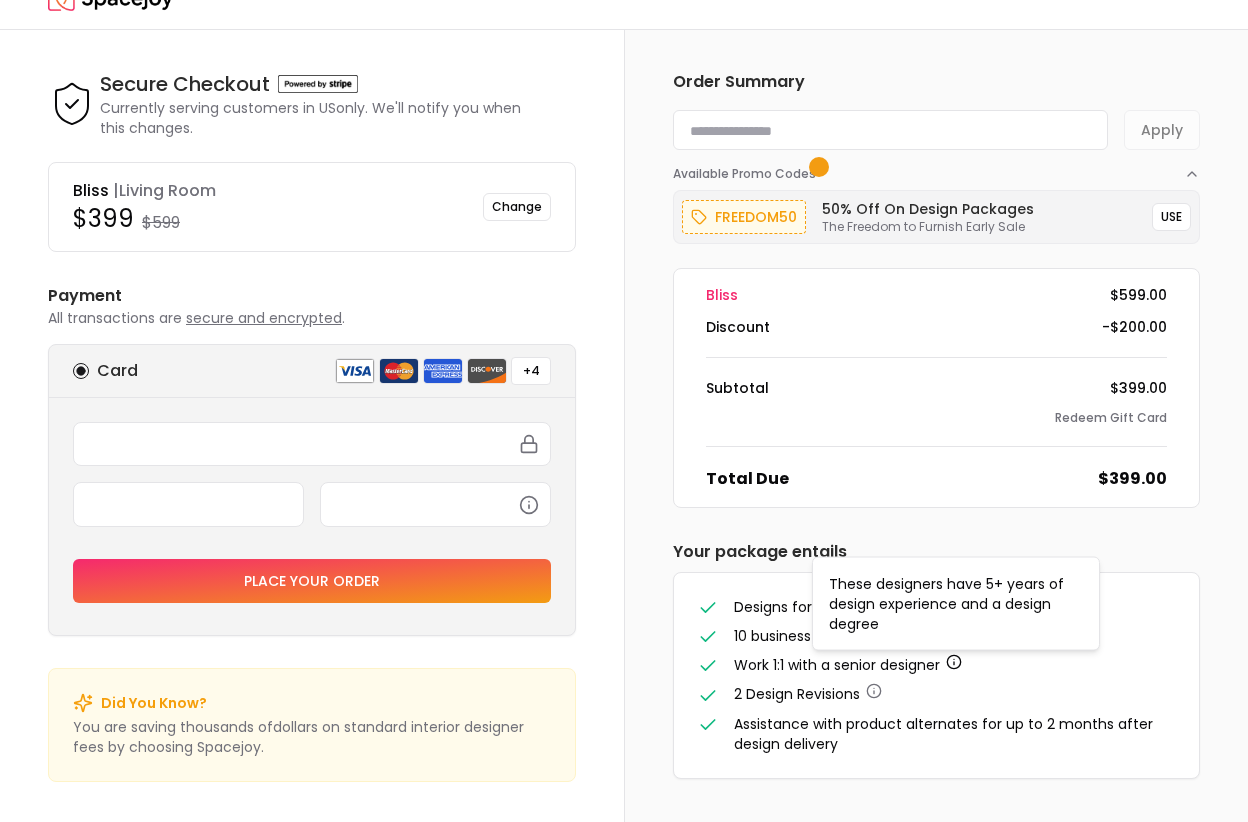 click 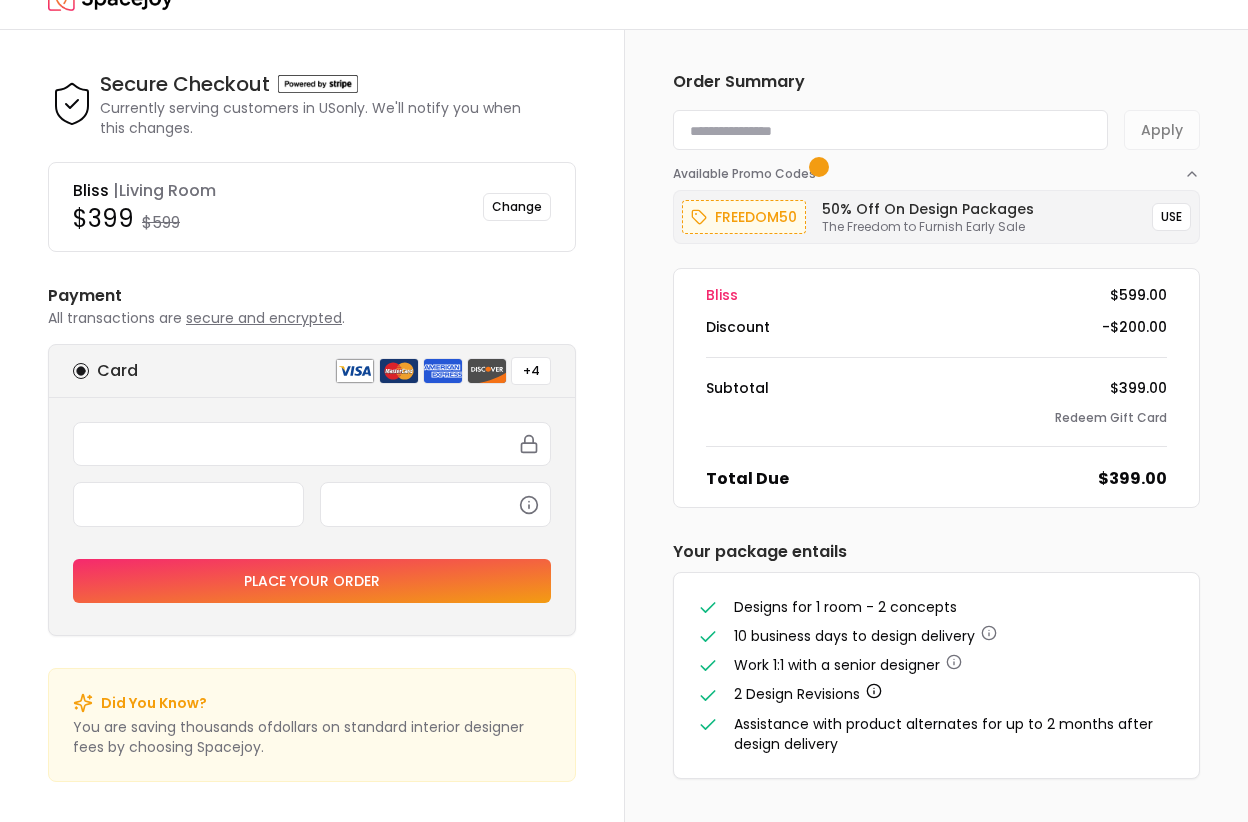 click 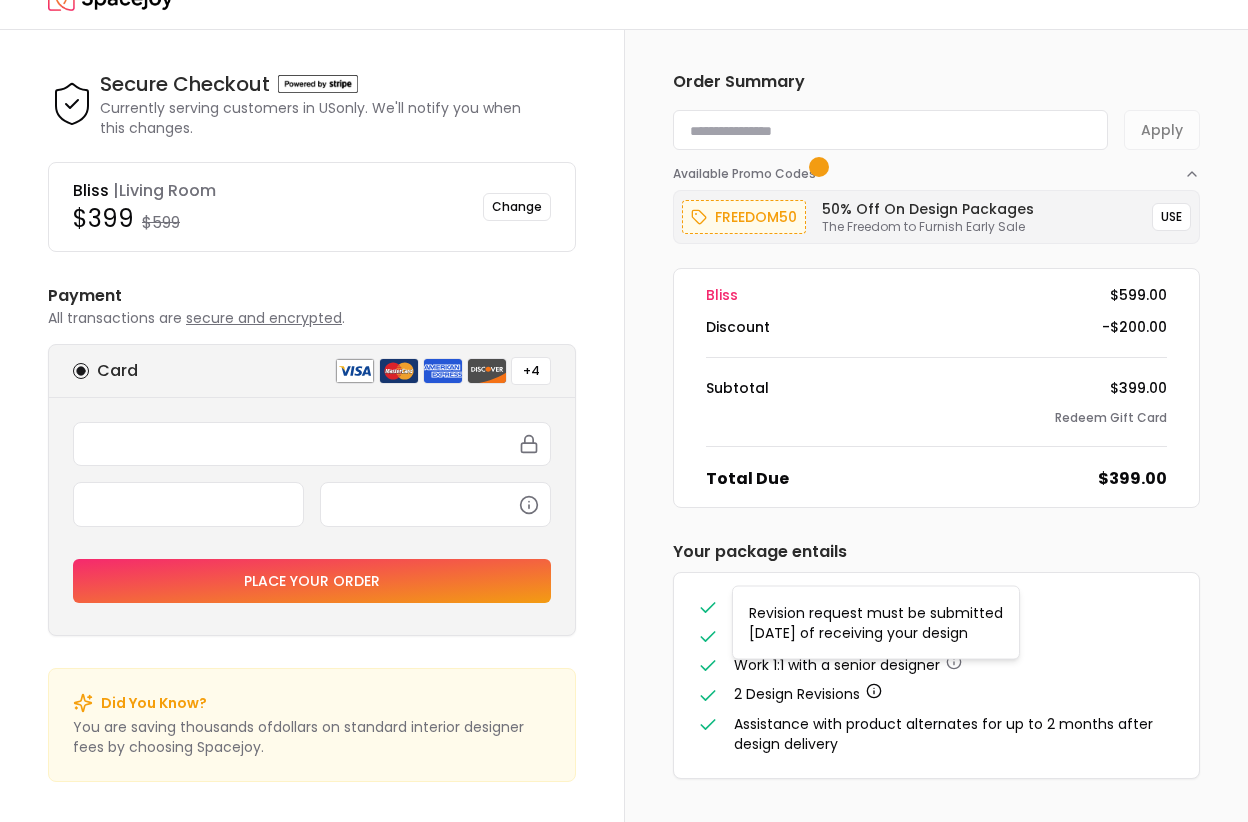 click 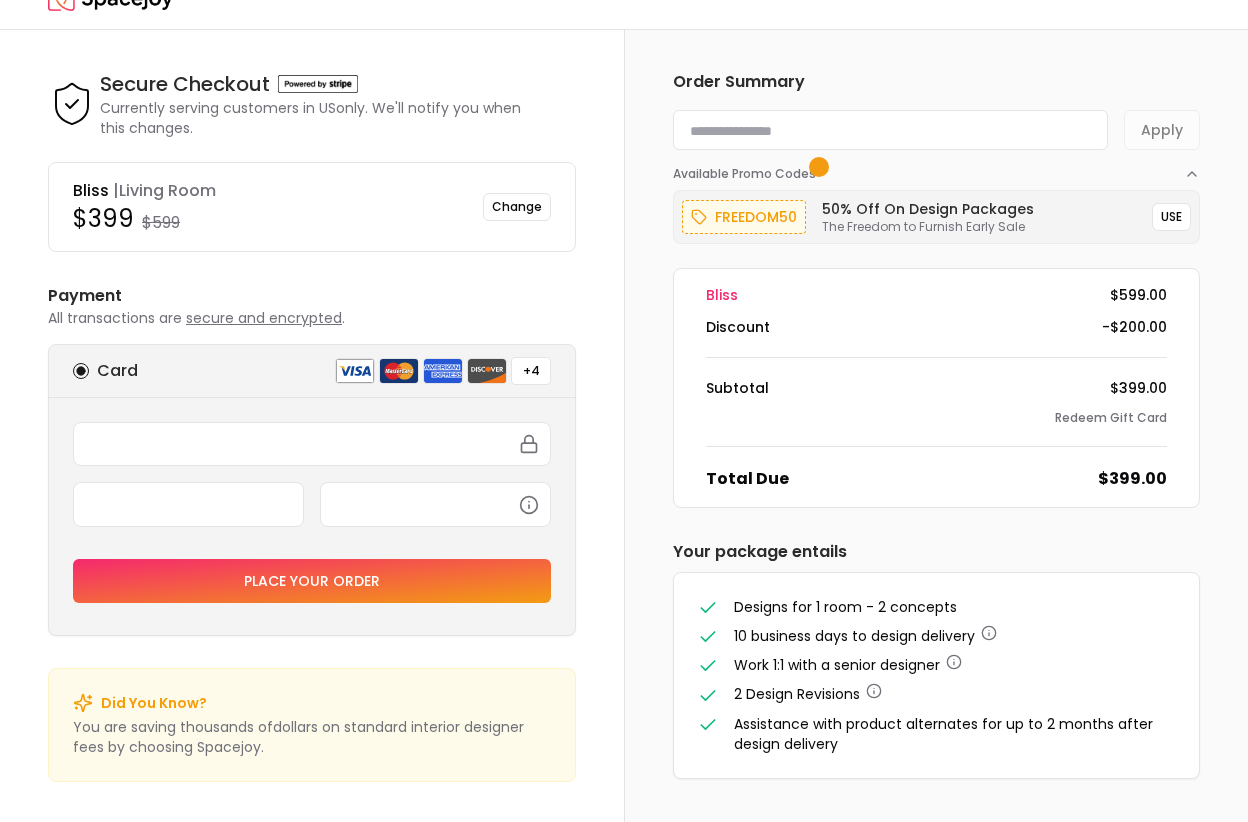 scroll, scrollTop: 34, scrollLeft: 0, axis: vertical 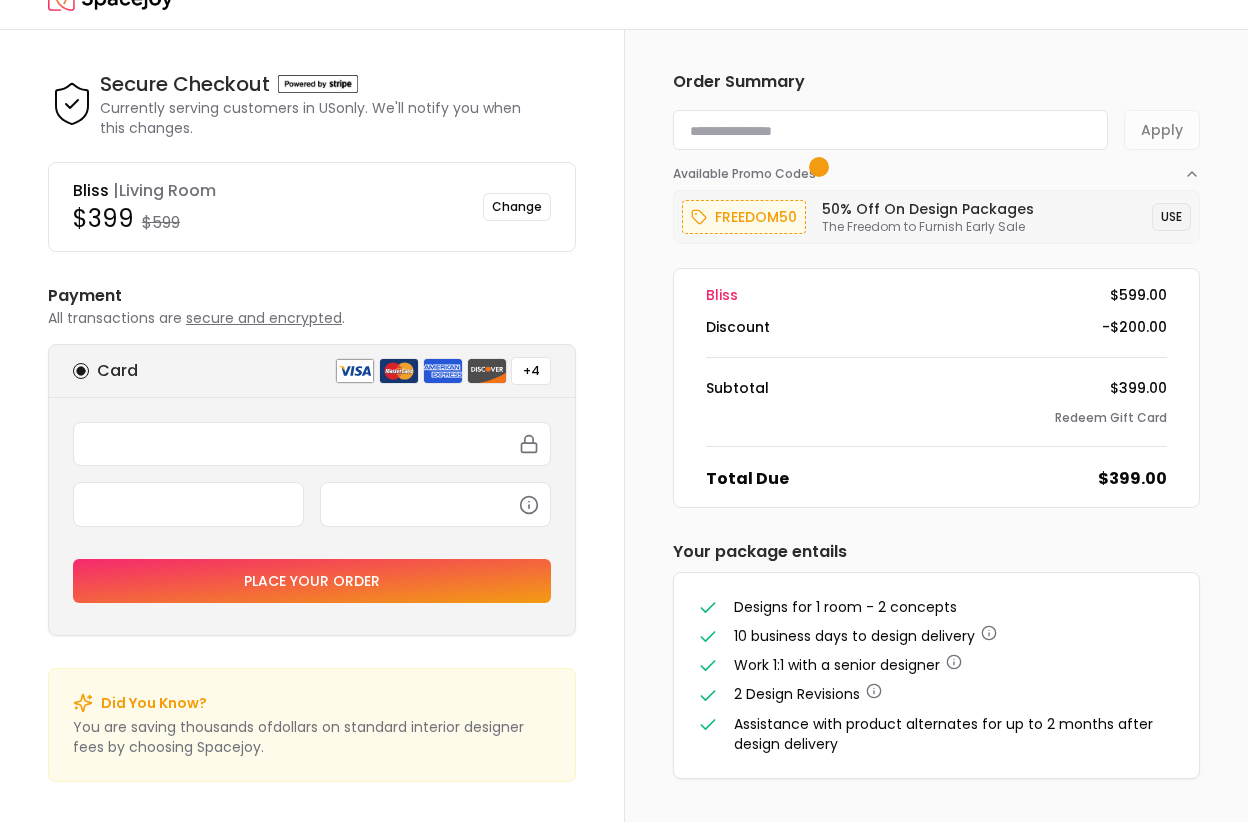click on "USE" at bounding box center (1171, 217) 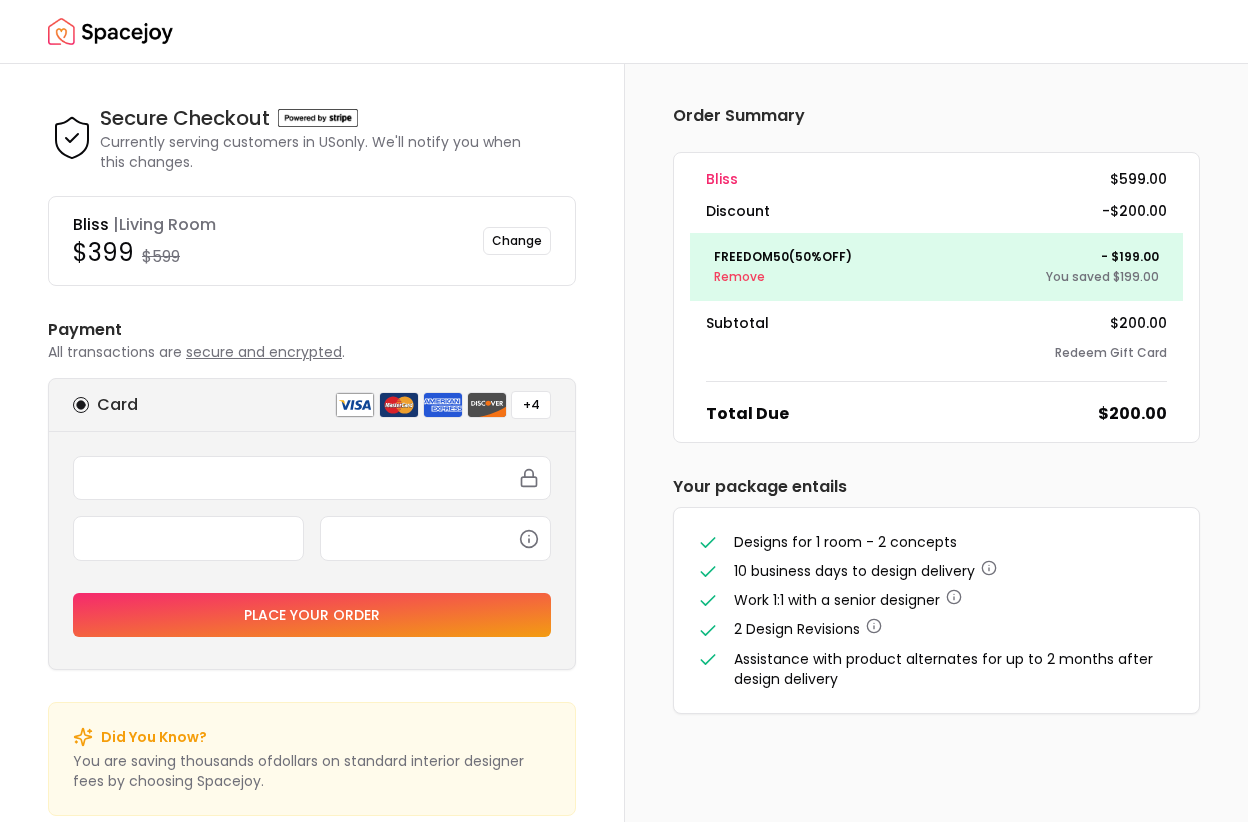 scroll, scrollTop: 0, scrollLeft: 0, axis: both 